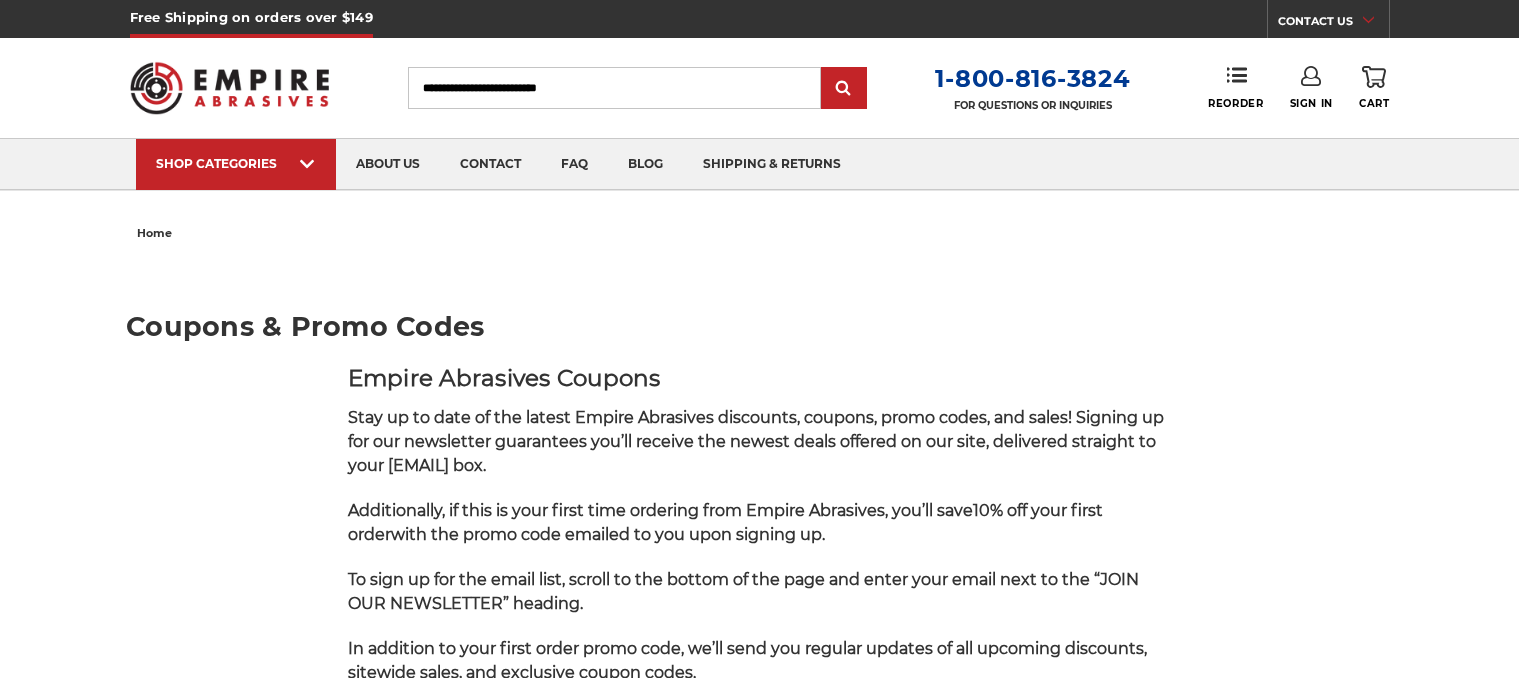 scroll, scrollTop: 0, scrollLeft: 0, axis: both 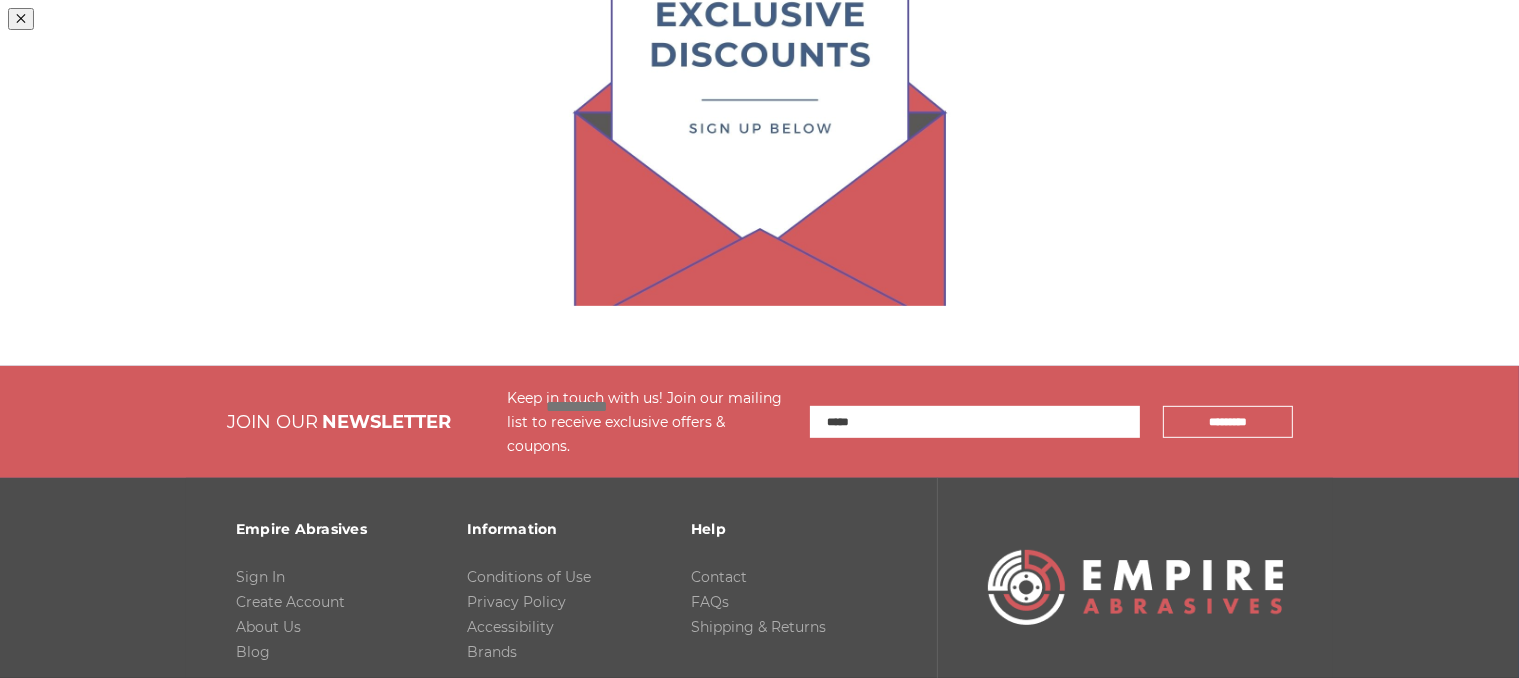 click at bounding box center (1026, 178) 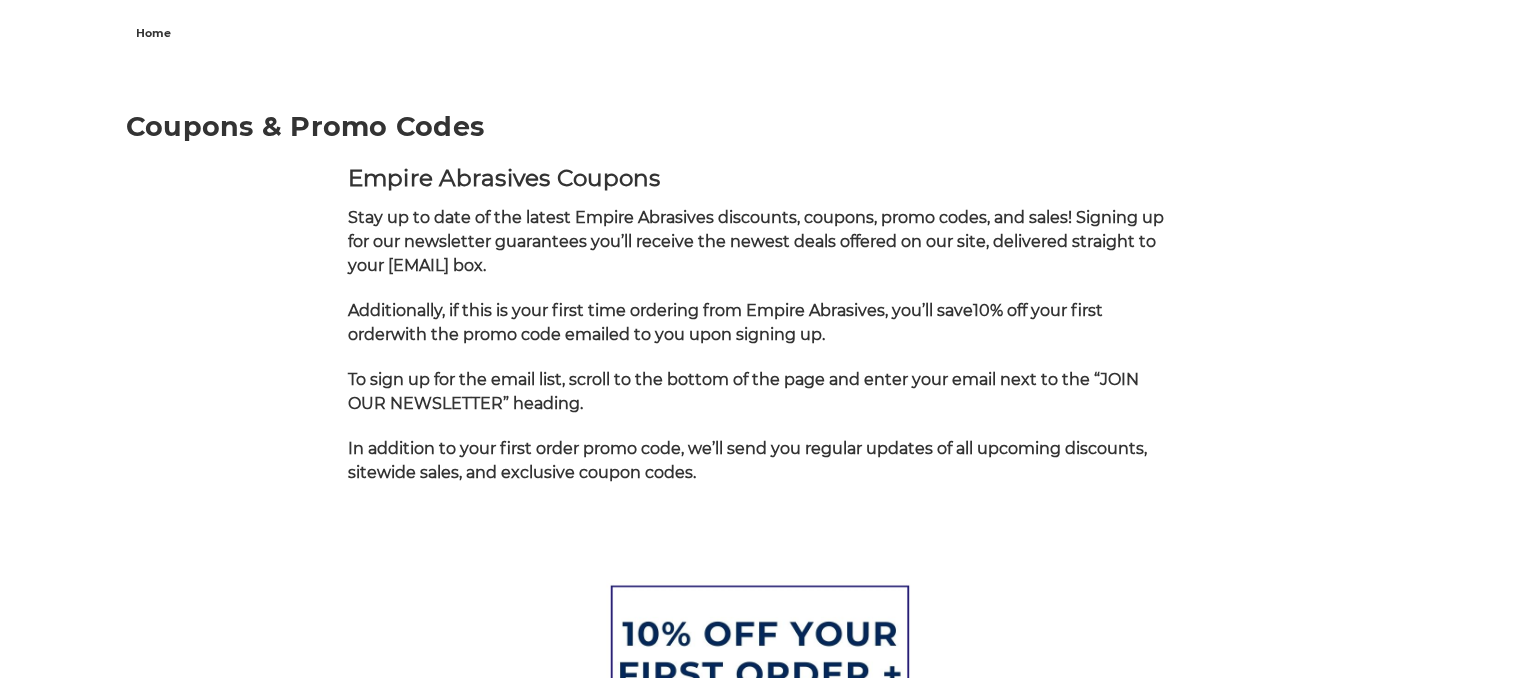 scroll, scrollTop: 0, scrollLeft: 0, axis: both 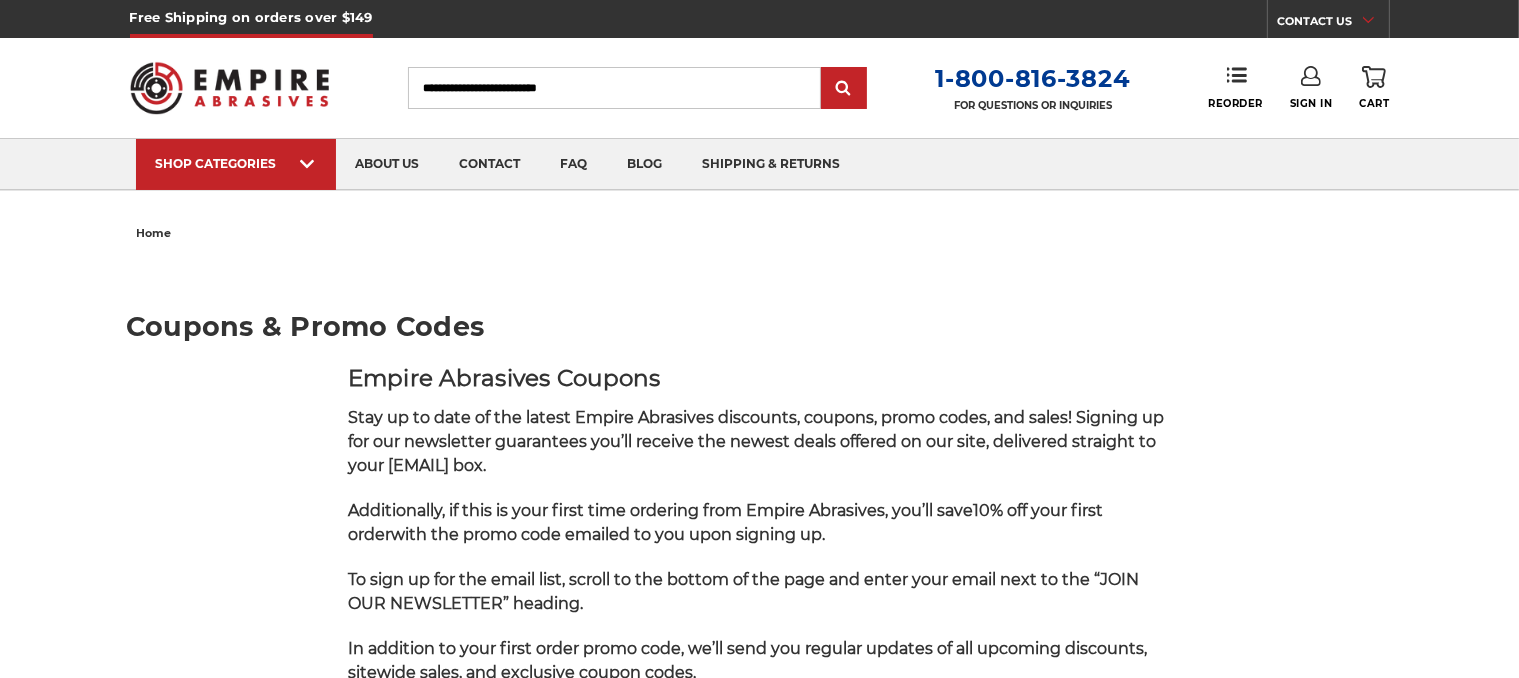 click on "Search" at bounding box center (614, 88) 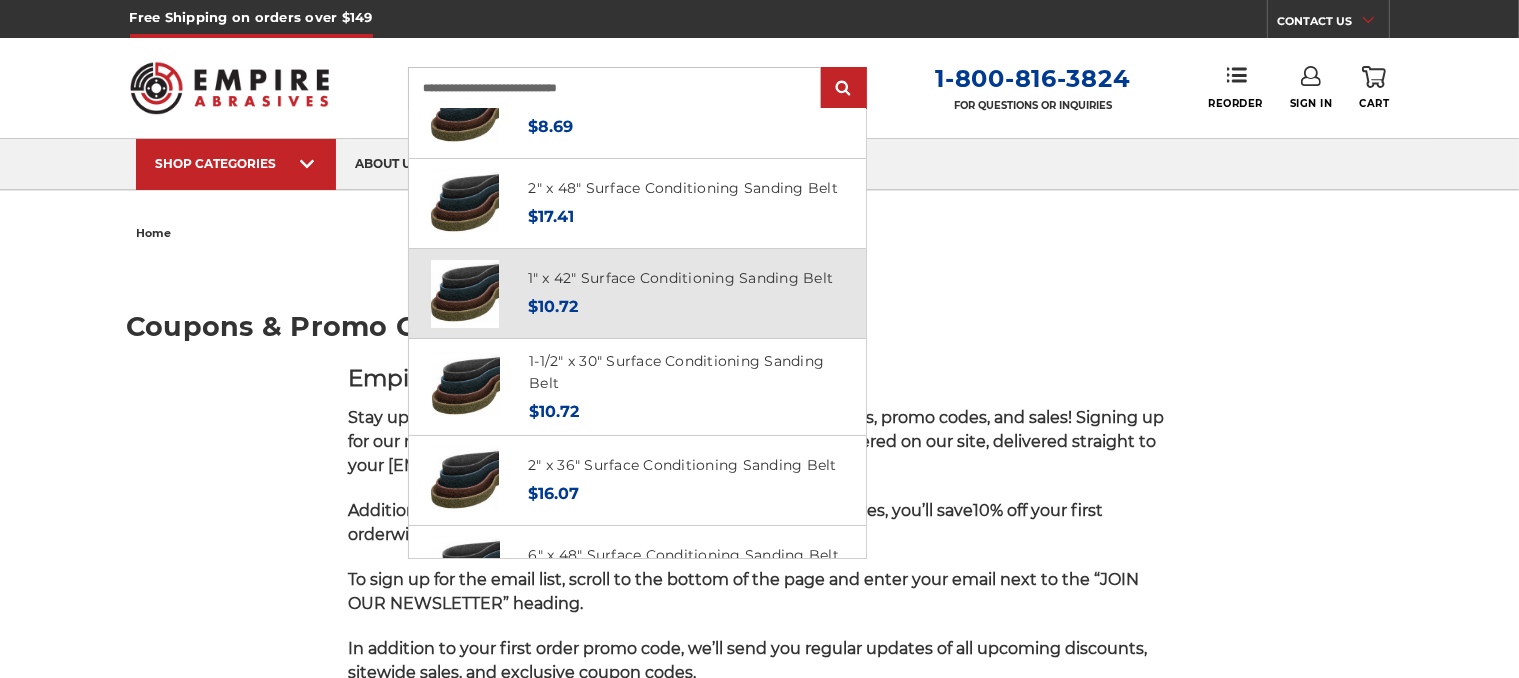 scroll, scrollTop: 0, scrollLeft: 0, axis: both 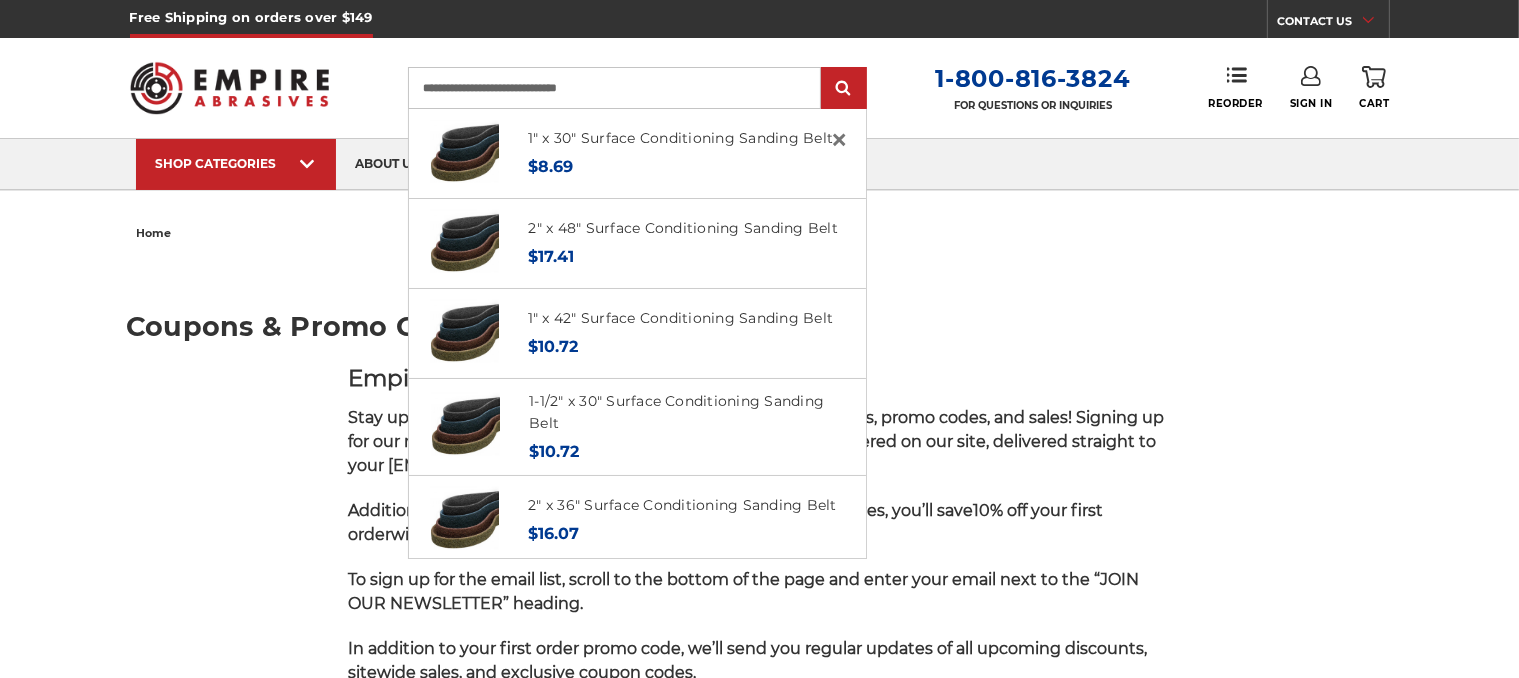 click on "**********" at bounding box center [614, 88] 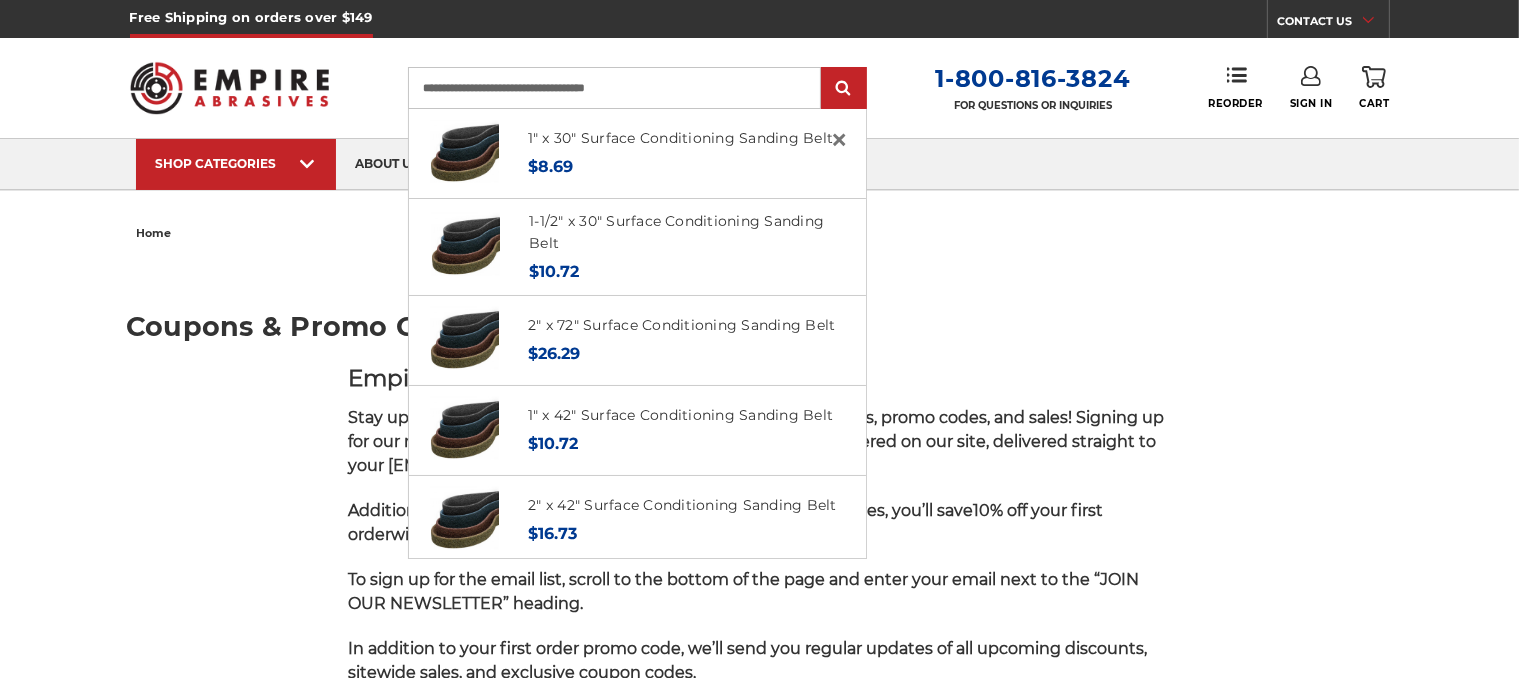 click on "**********" at bounding box center [614, 88] 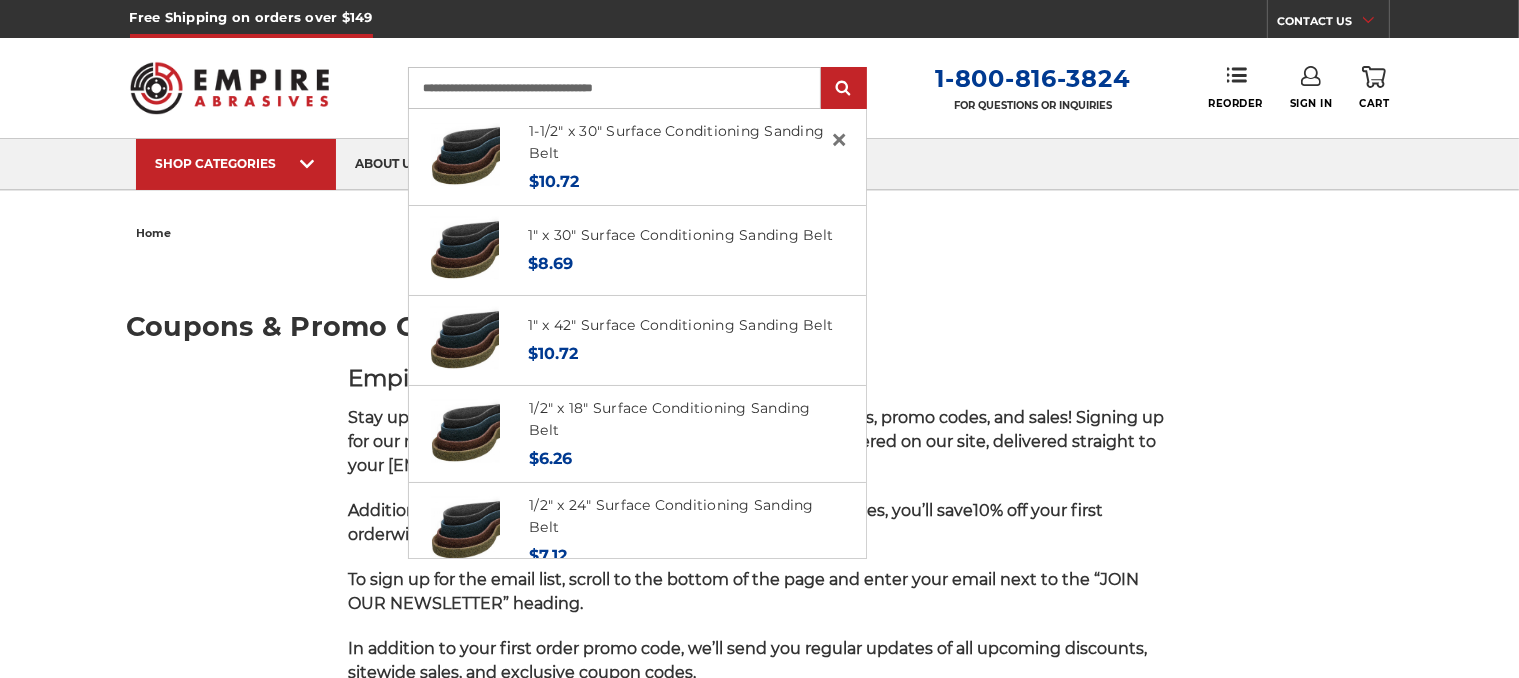 click on "**********" at bounding box center (614, 88) 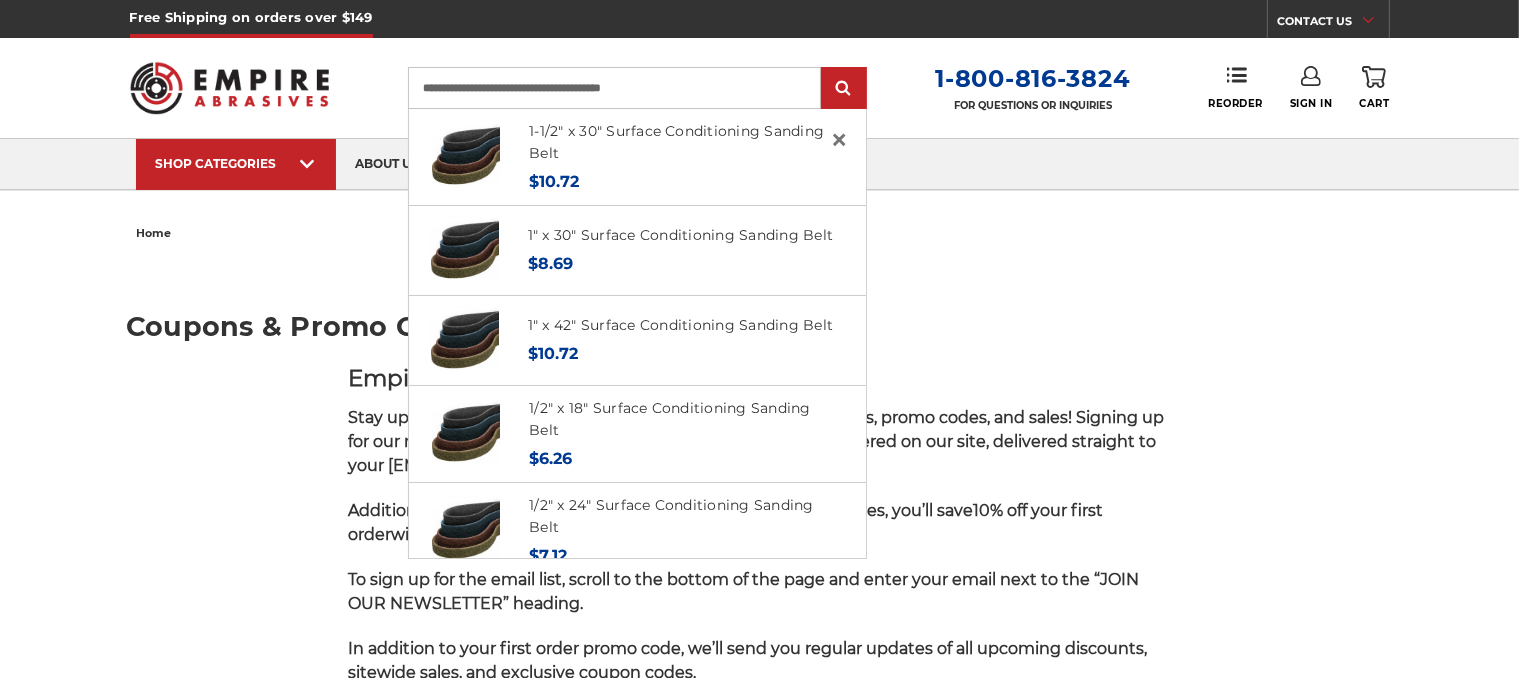 click on "**********" at bounding box center [614, 88] 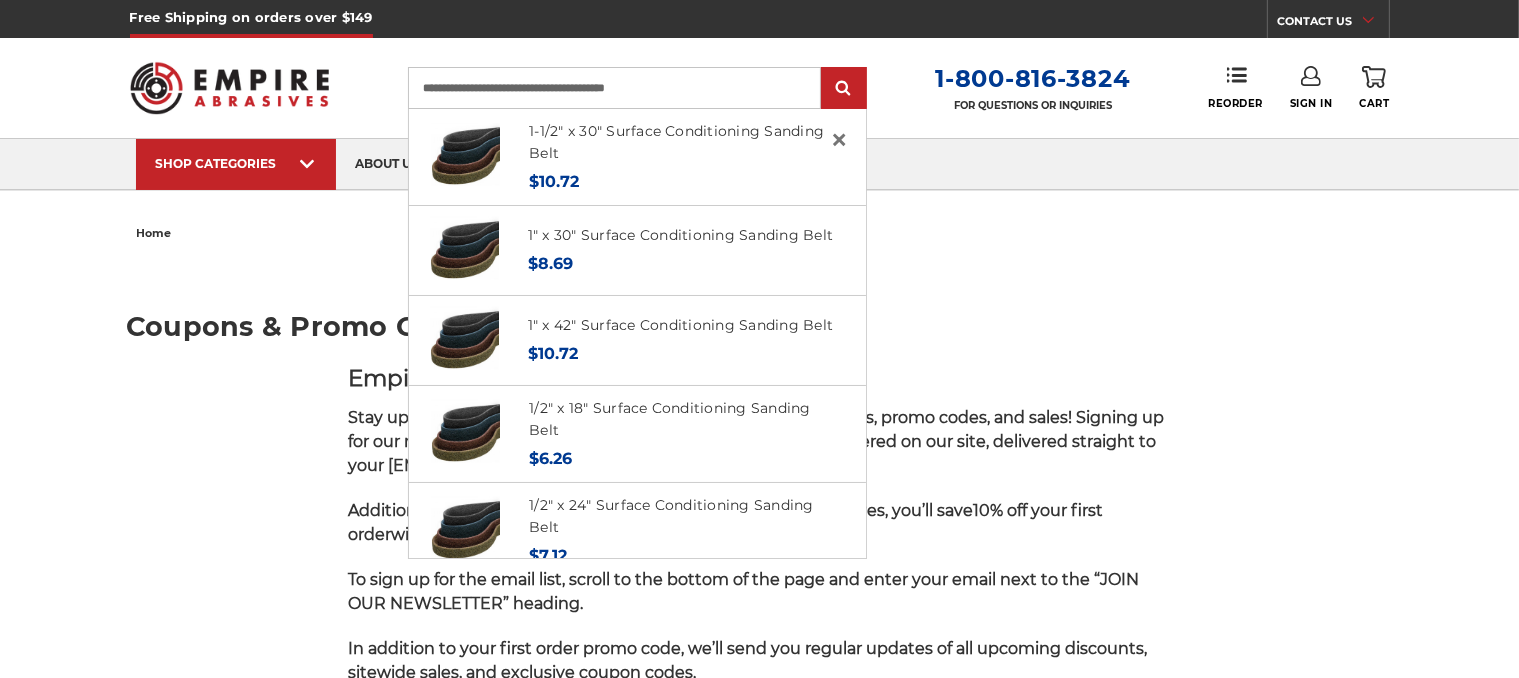 click on "**********" at bounding box center [614, 88] 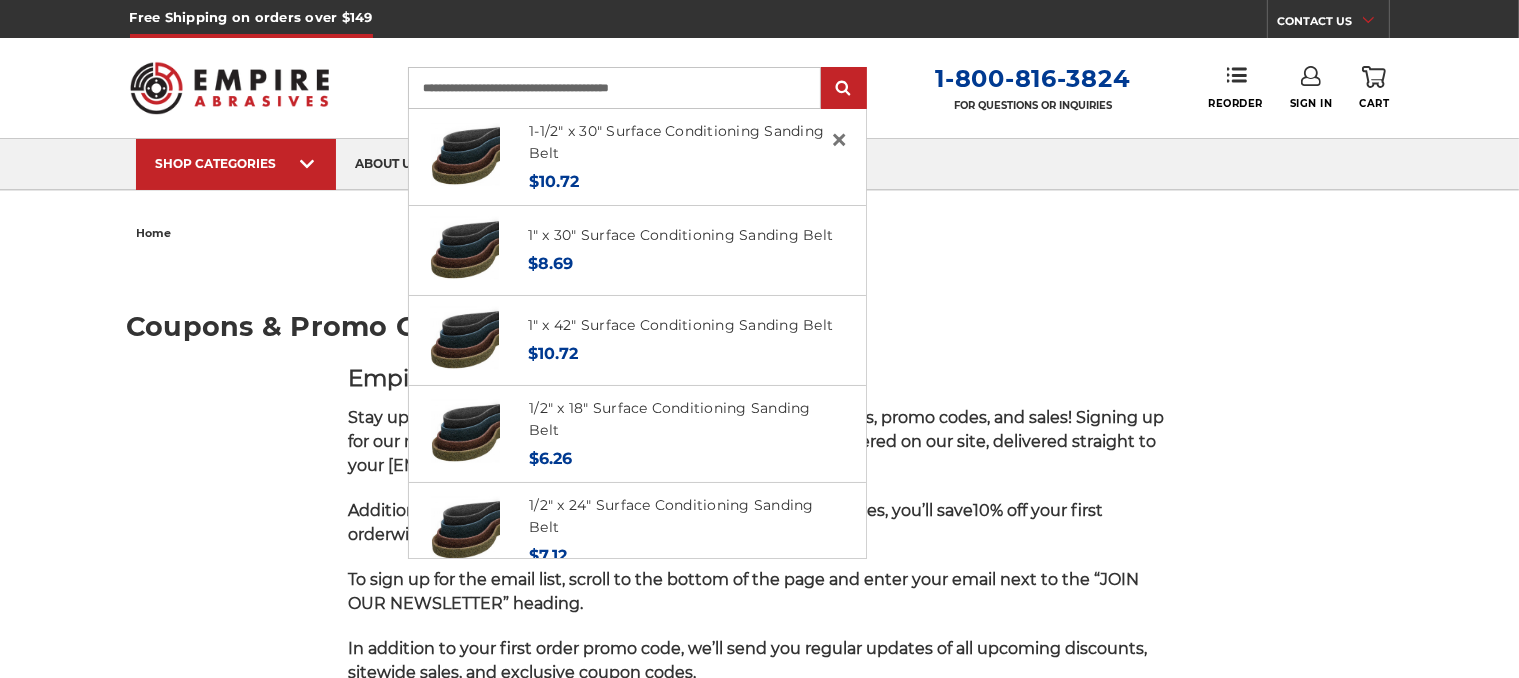 click on "**********" at bounding box center [614, 88] 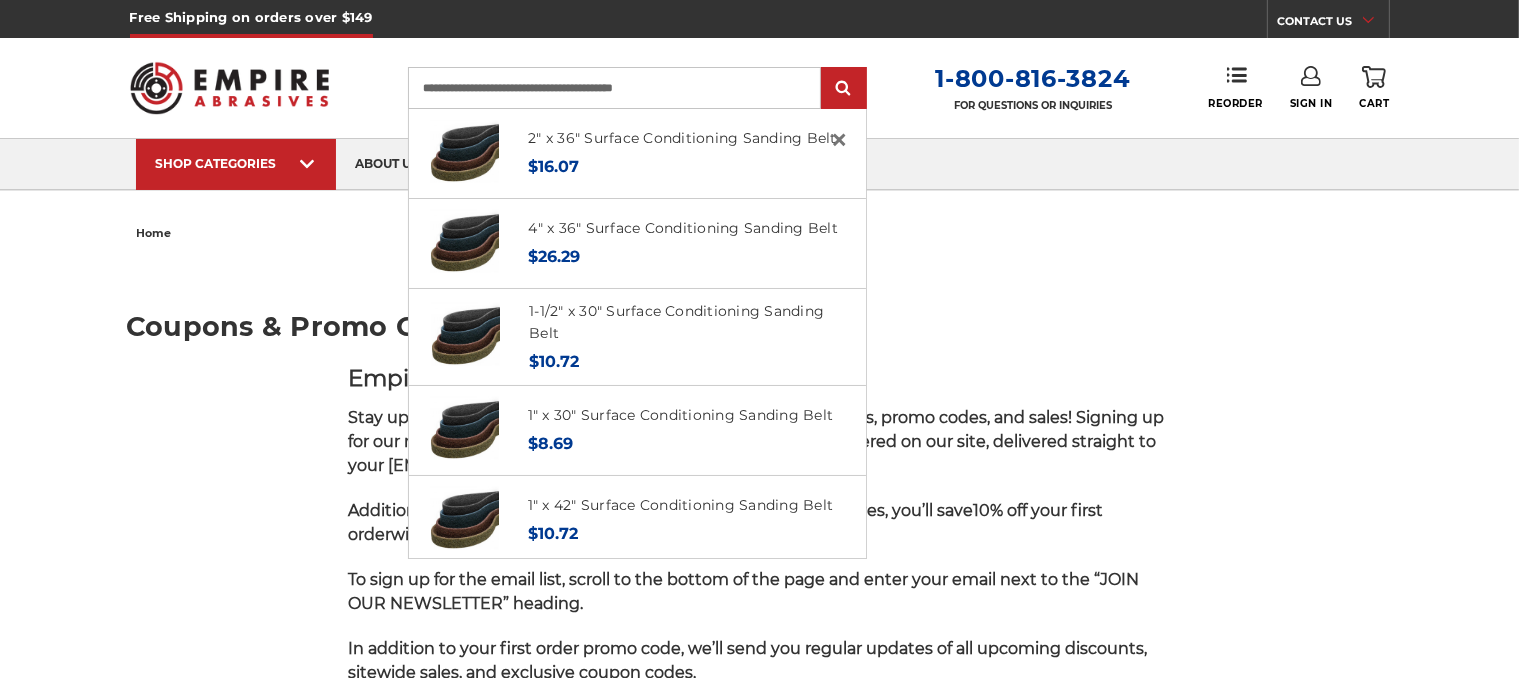 type on "**********" 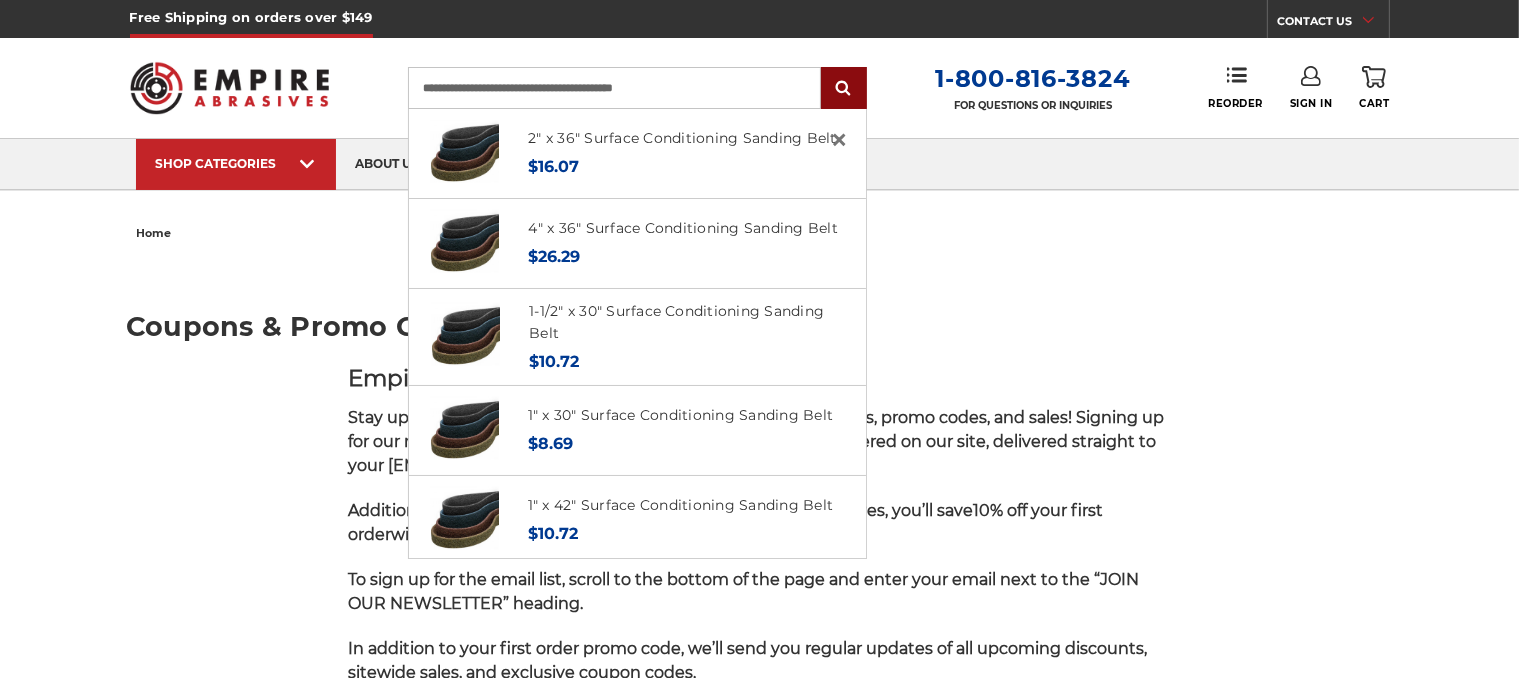 click at bounding box center [844, 89] 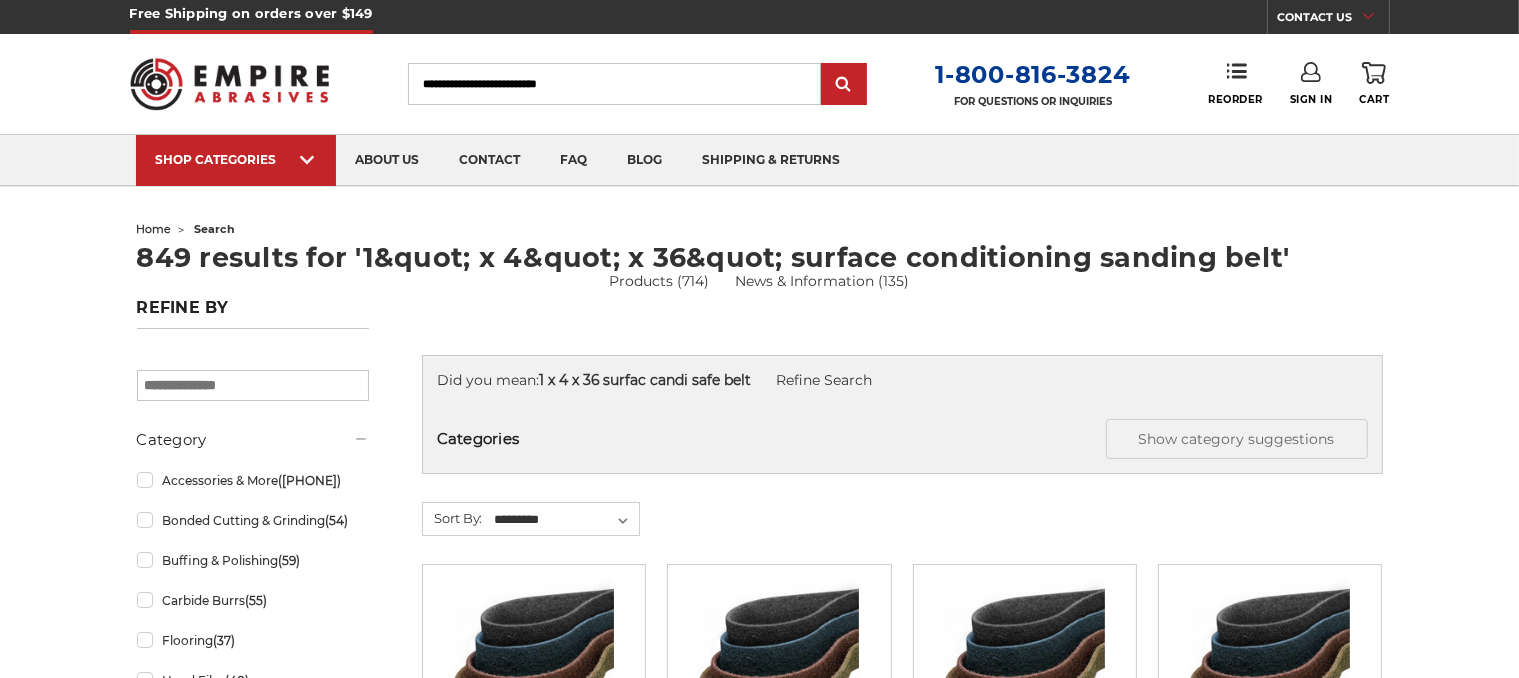 scroll, scrollTop: 0, scrollLeft: 0, axis: both 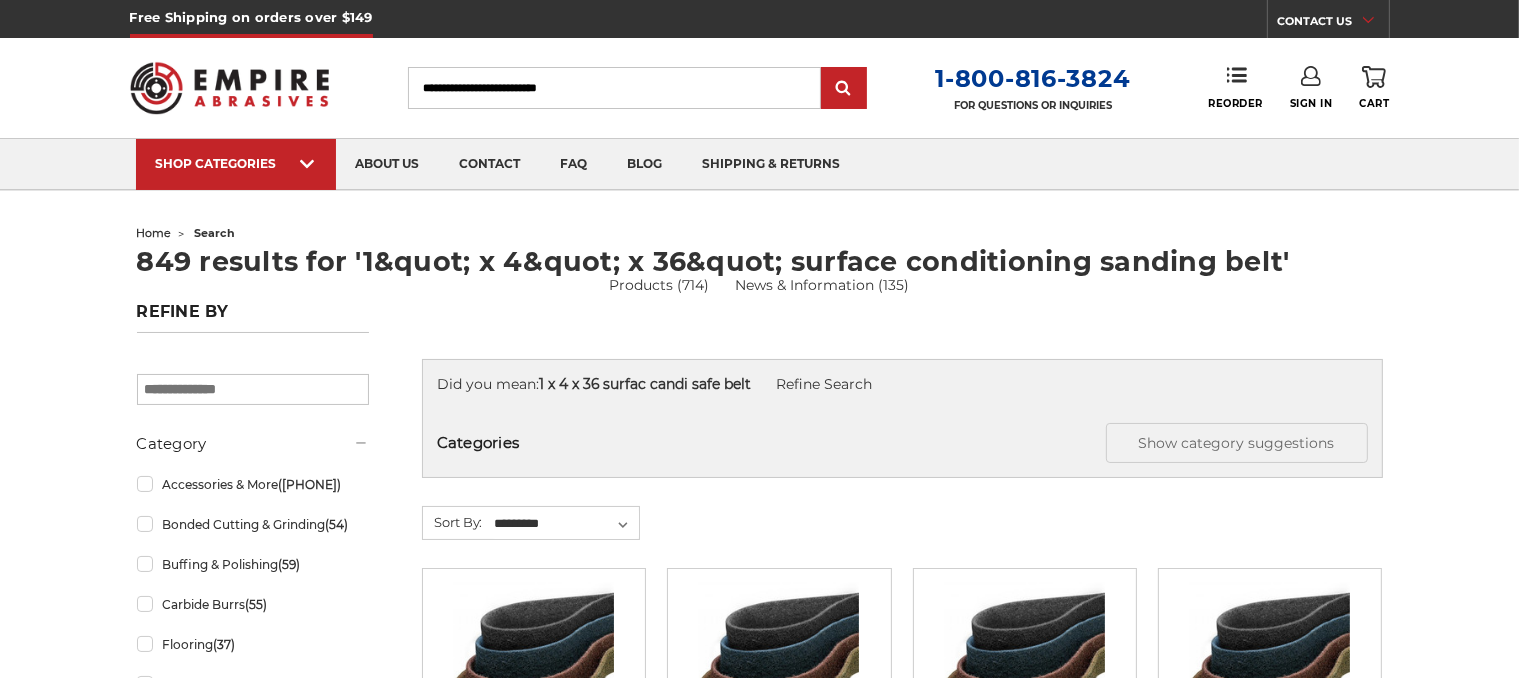click on "Did you mean:  1 x 4 x 36 surfac candi safe belt
Refine Search" at bounding box center [902, 384] 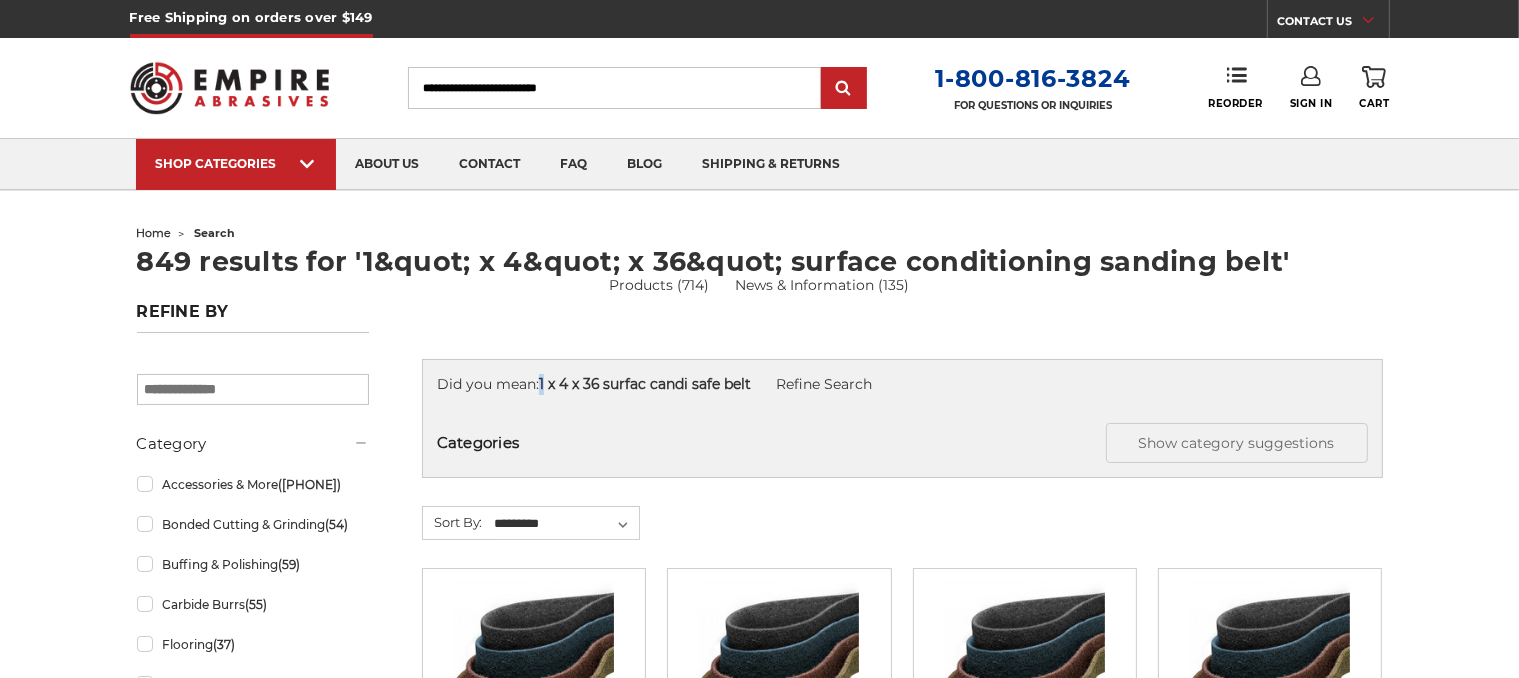 drag, startPoint x: 564, startPoint y: 385, endPoint x: 542, endPoint y: 385, distance: 22 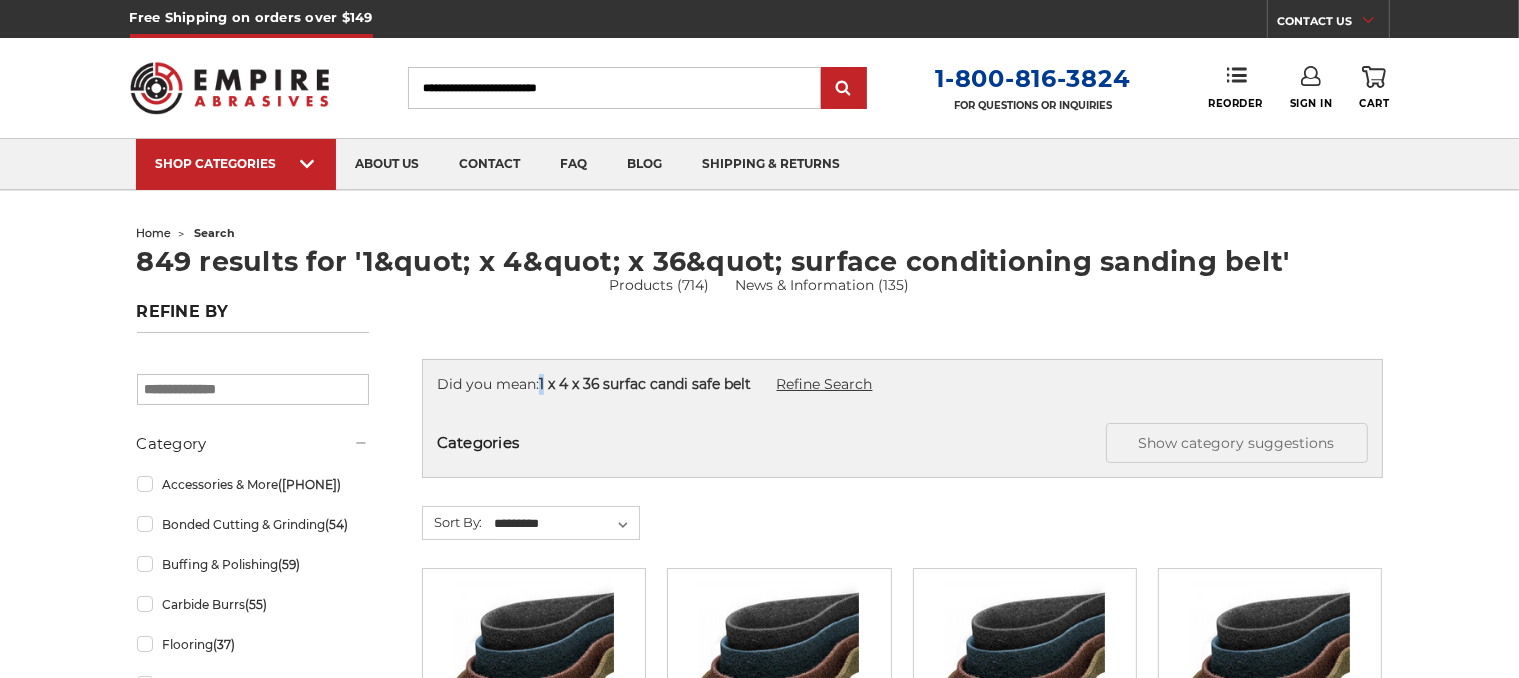 click on "Refine Search" at bounding box center [825, 384] 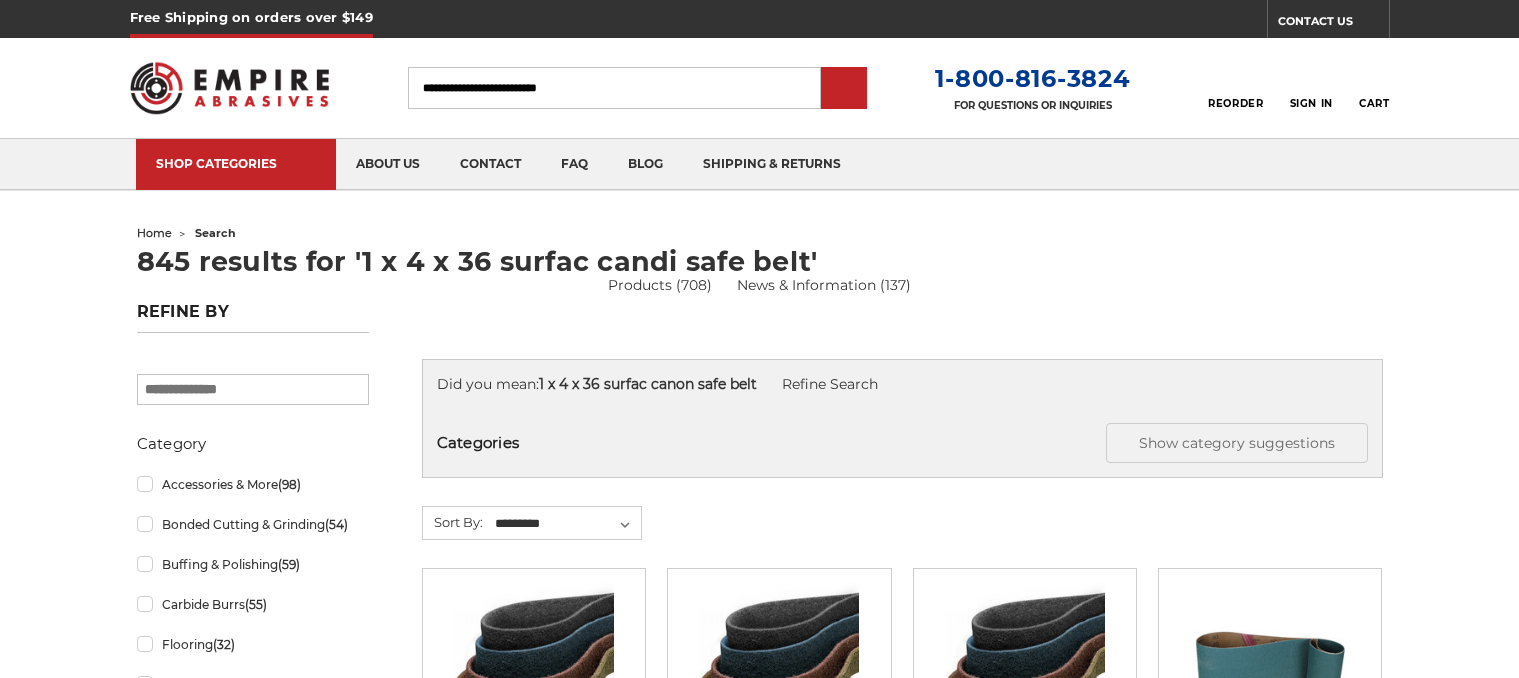 scroll, scrollTop: 0, scrollLeft: 0, axis: both 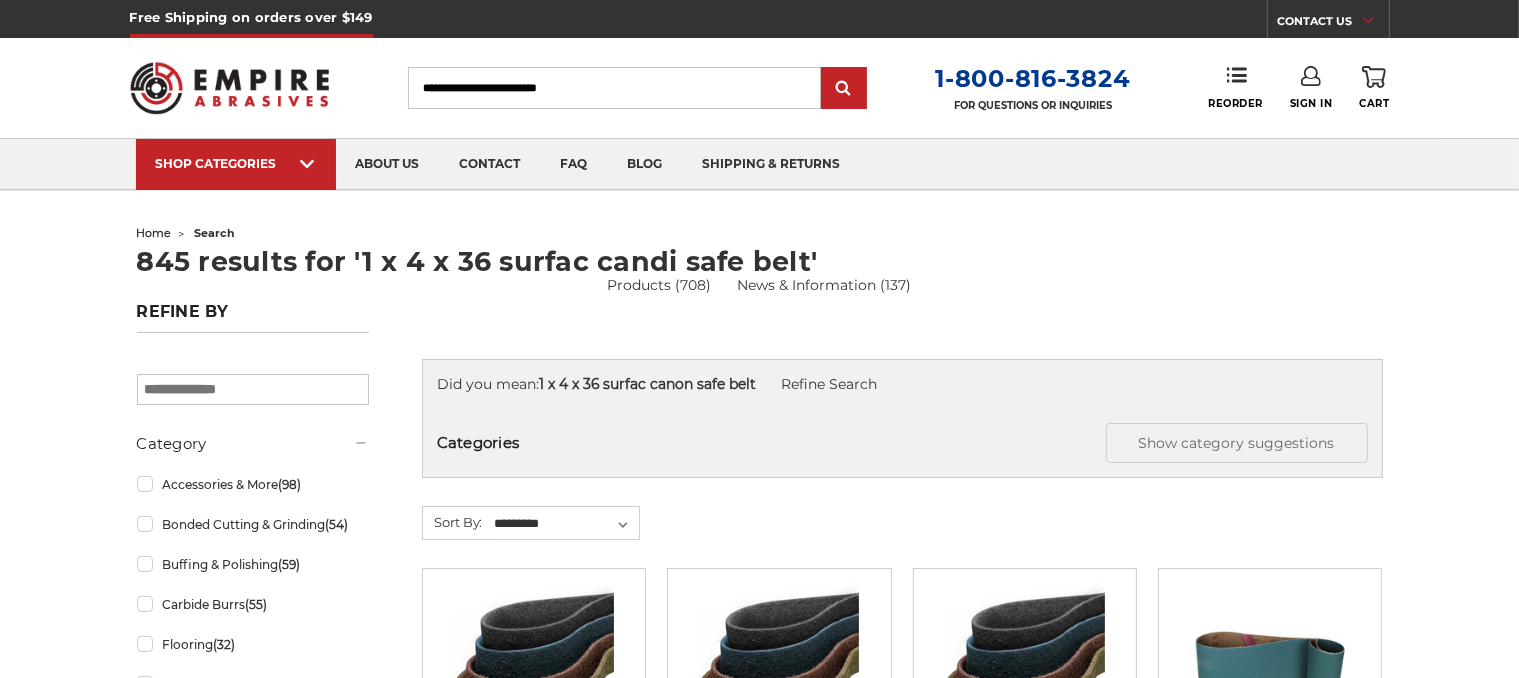 click on "1 x 4 x 36 surfac canon safe belt" at bounding box center (648, 384) 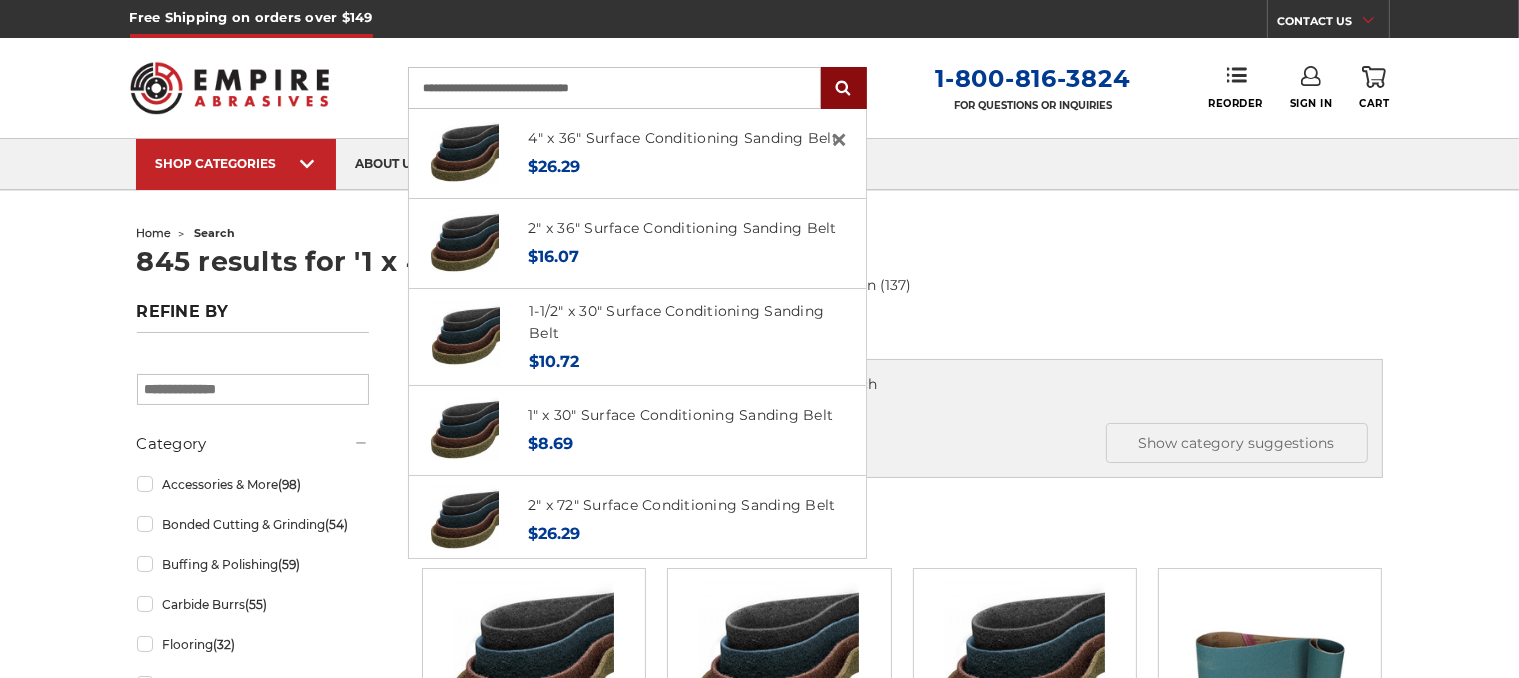 type on "**********" 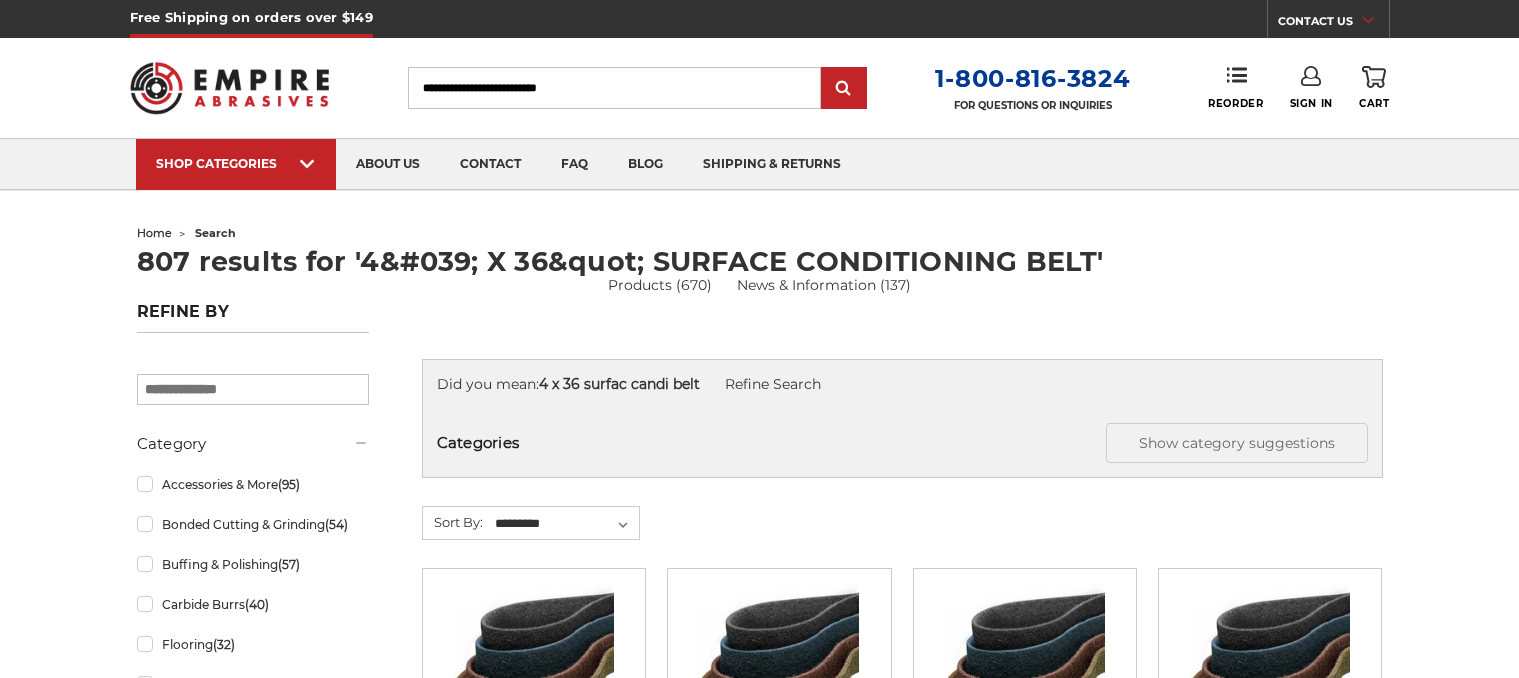 scroll, scrollTop: 0, scrollLeft: 0, axis: both 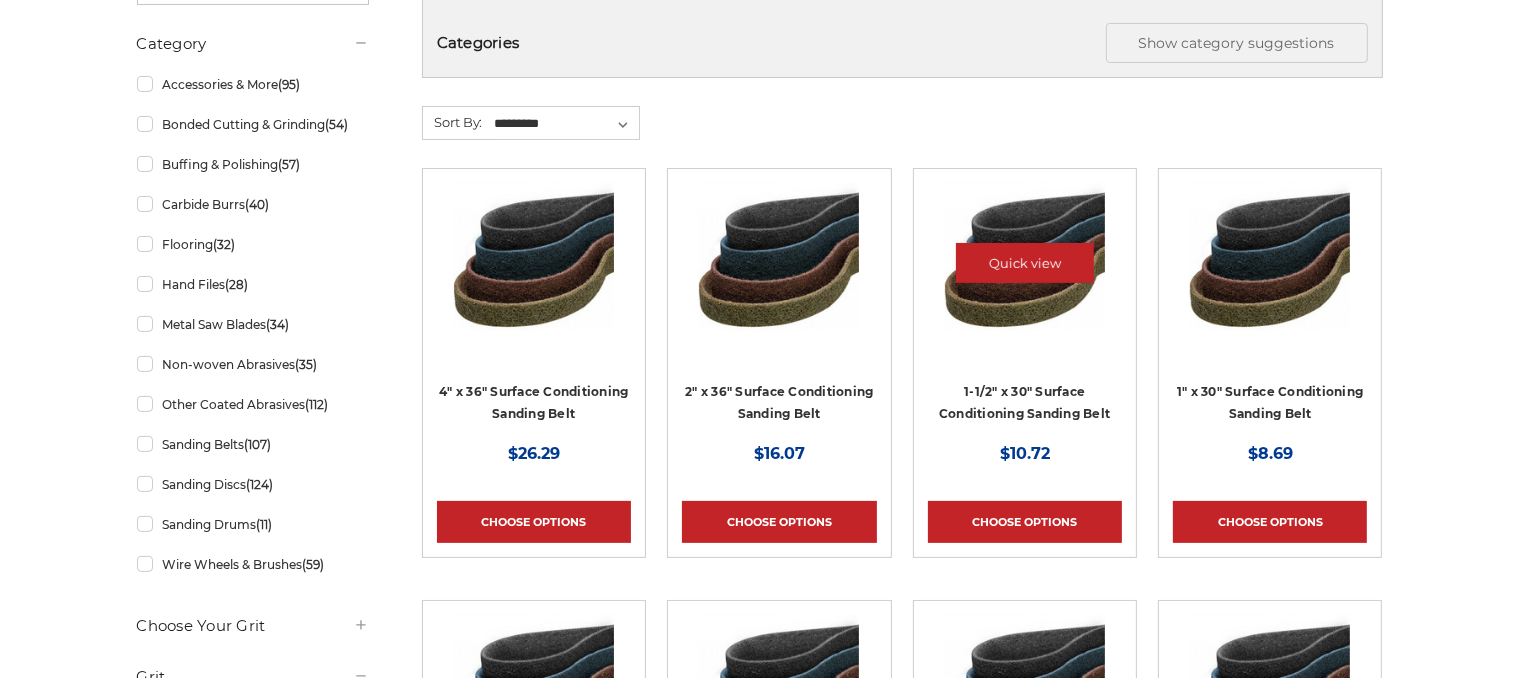 drag, startPoint x: 1240, startPoint y: 191, endPoint x: 1020, endPoint y: 204, distance: 220.38376 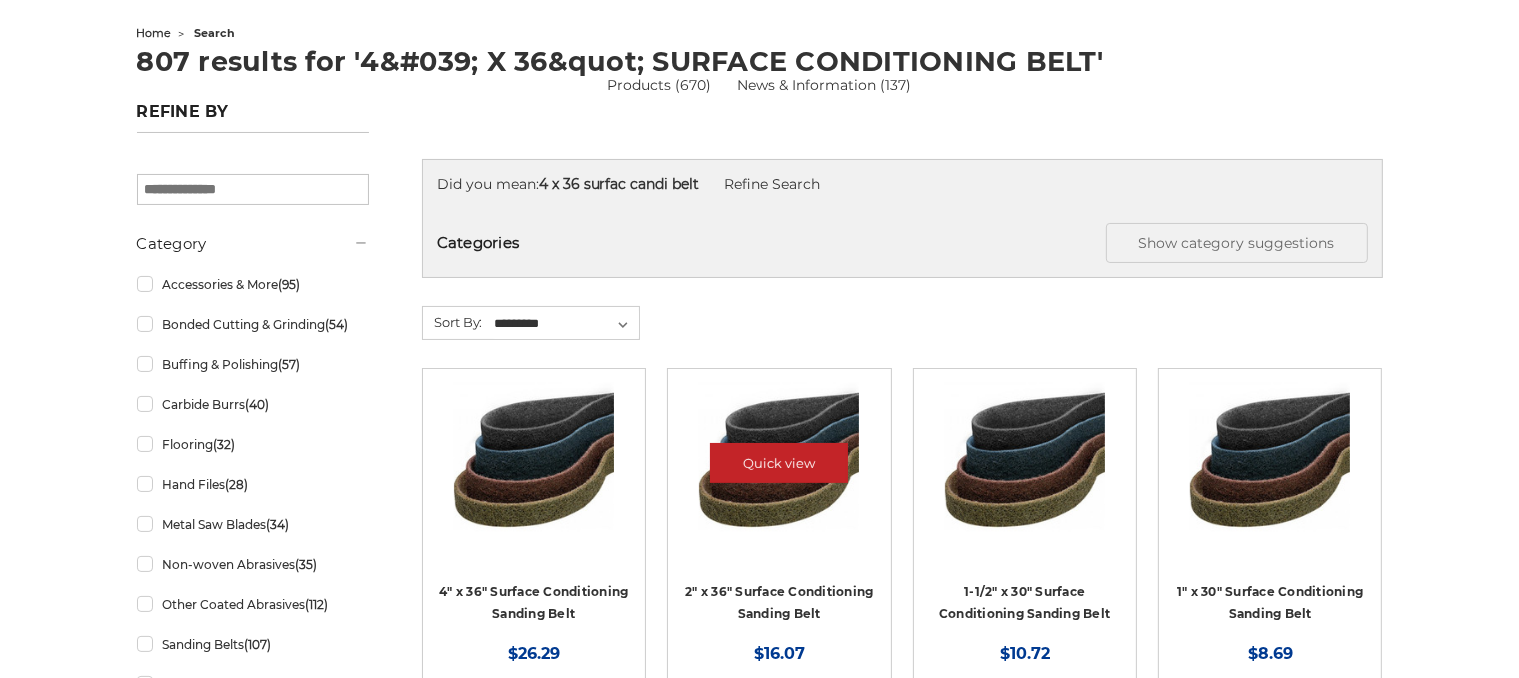 scroll, scrollTop: 300, scrollLeft: 0, axis: vertical 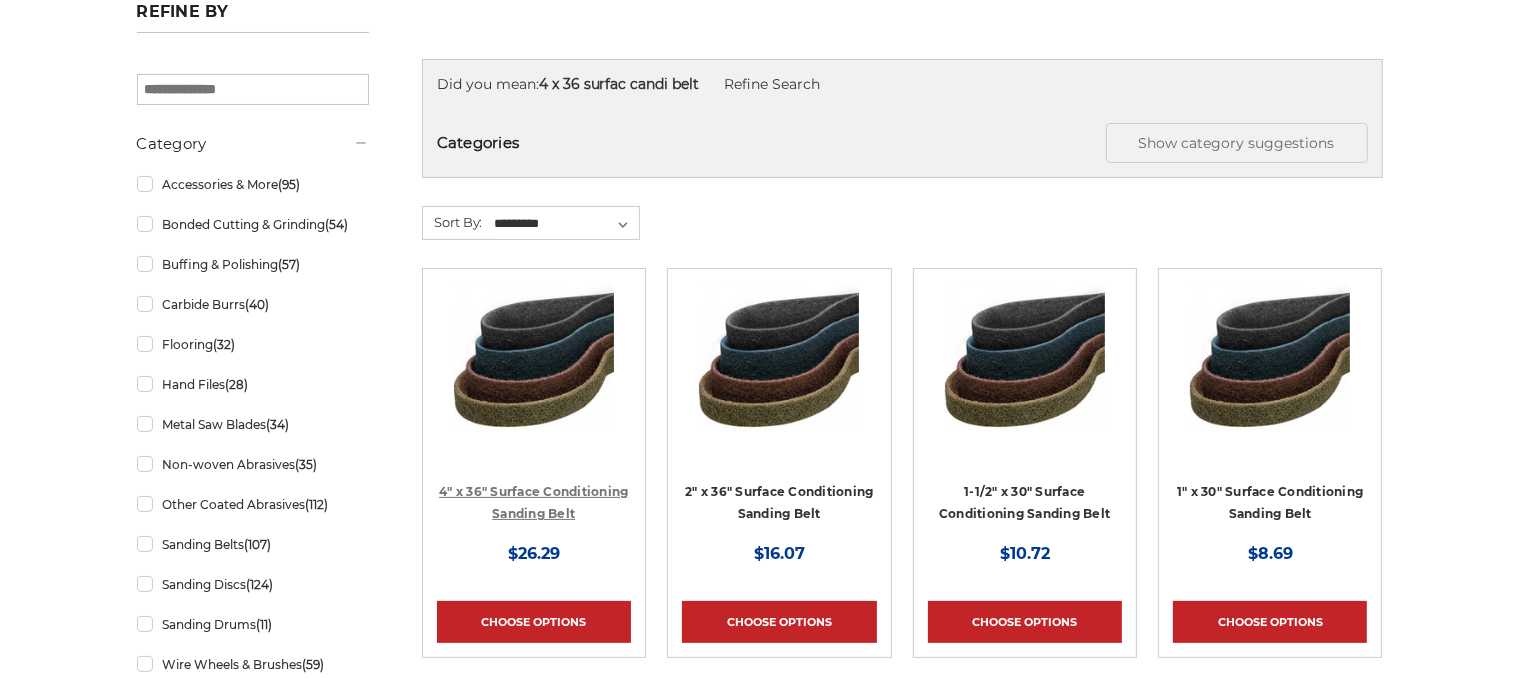 click on "4" x 36" Surface Conditioning Sanding Belt" at bounding box center (533, 503) 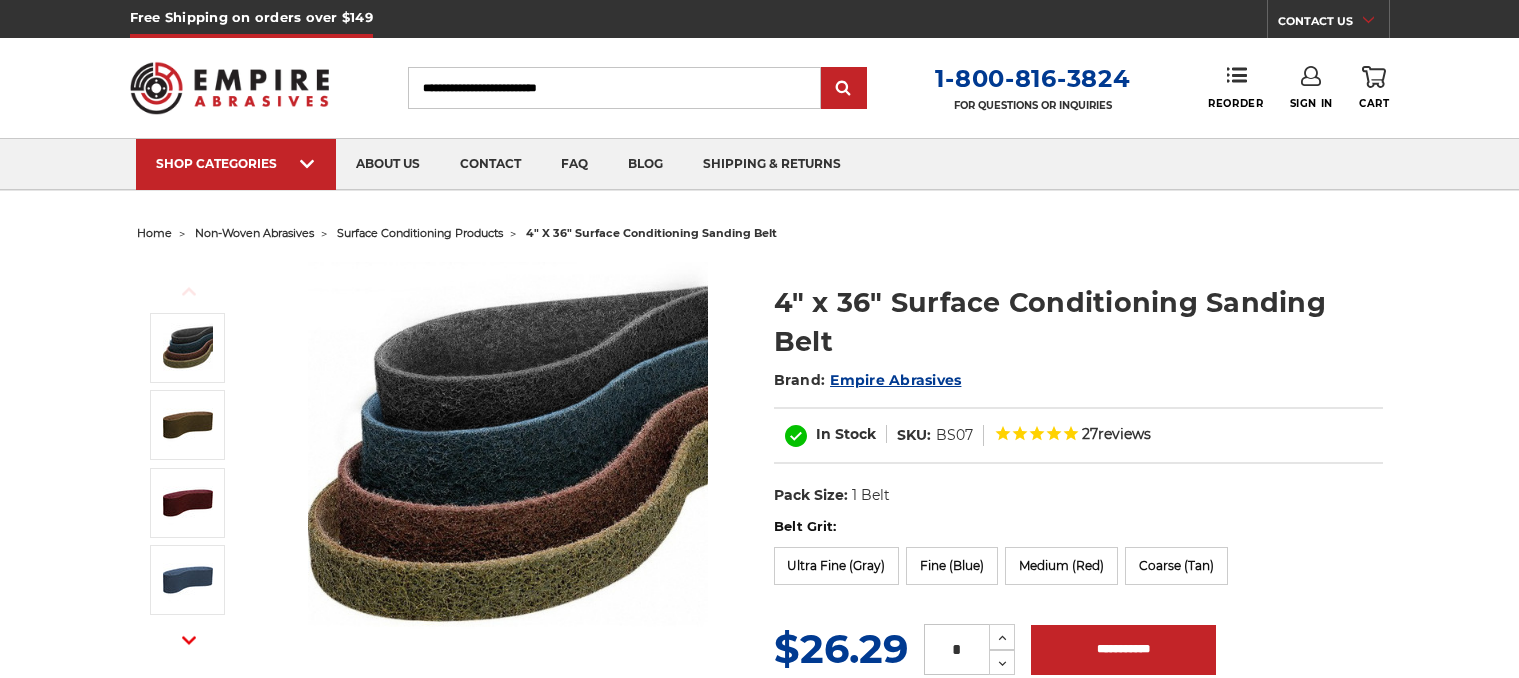 scroll, scrollTop: 0, scrollLeft: 0, axis: both 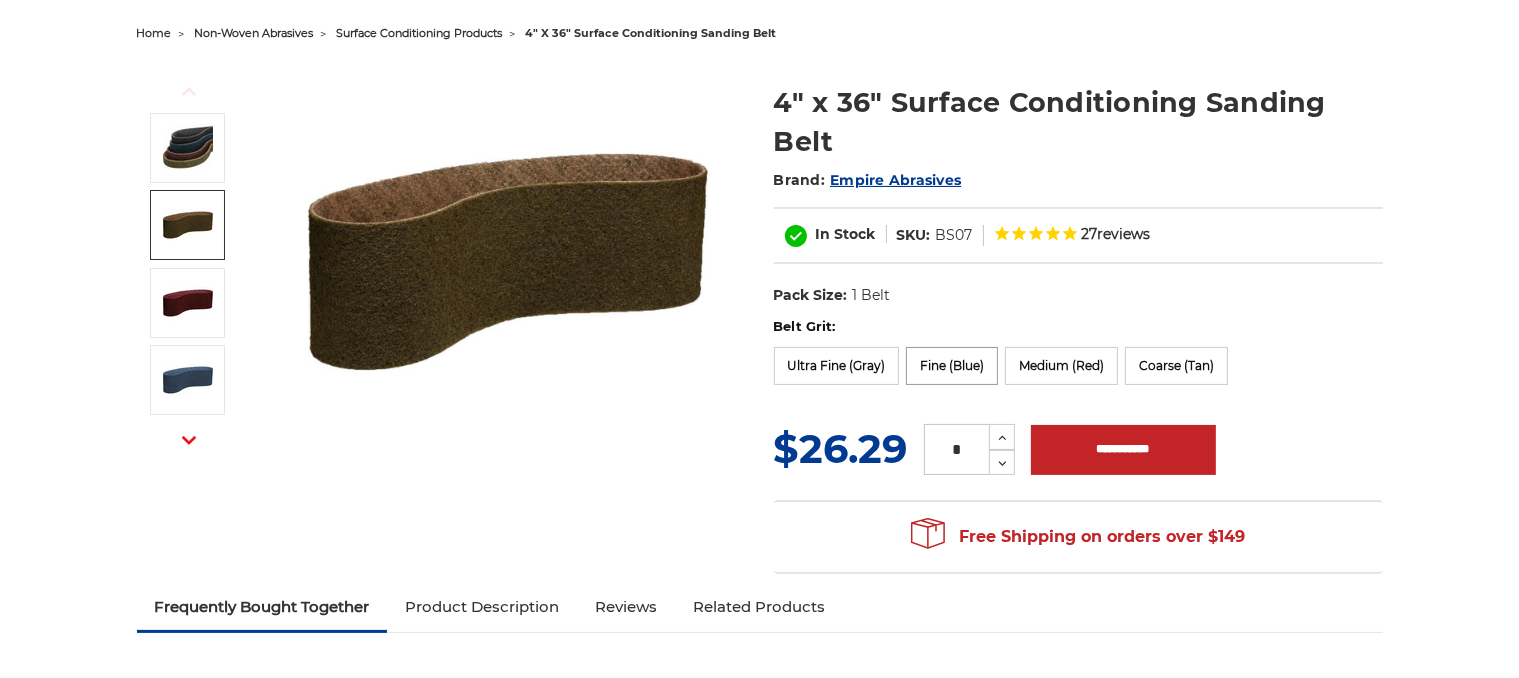 click on "Fine (Blue)" at bounding box center (952, 366) 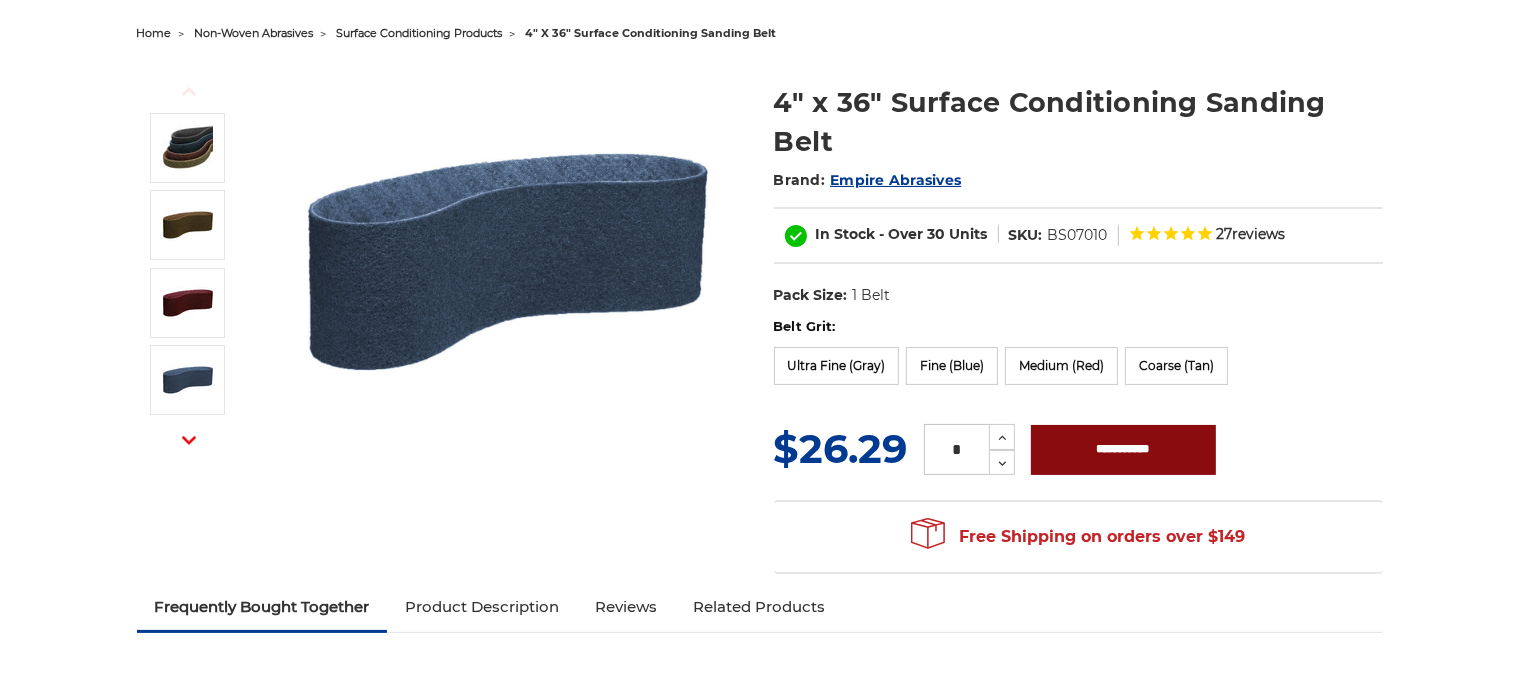 click on "**********" at bounding box center (1123, 450) 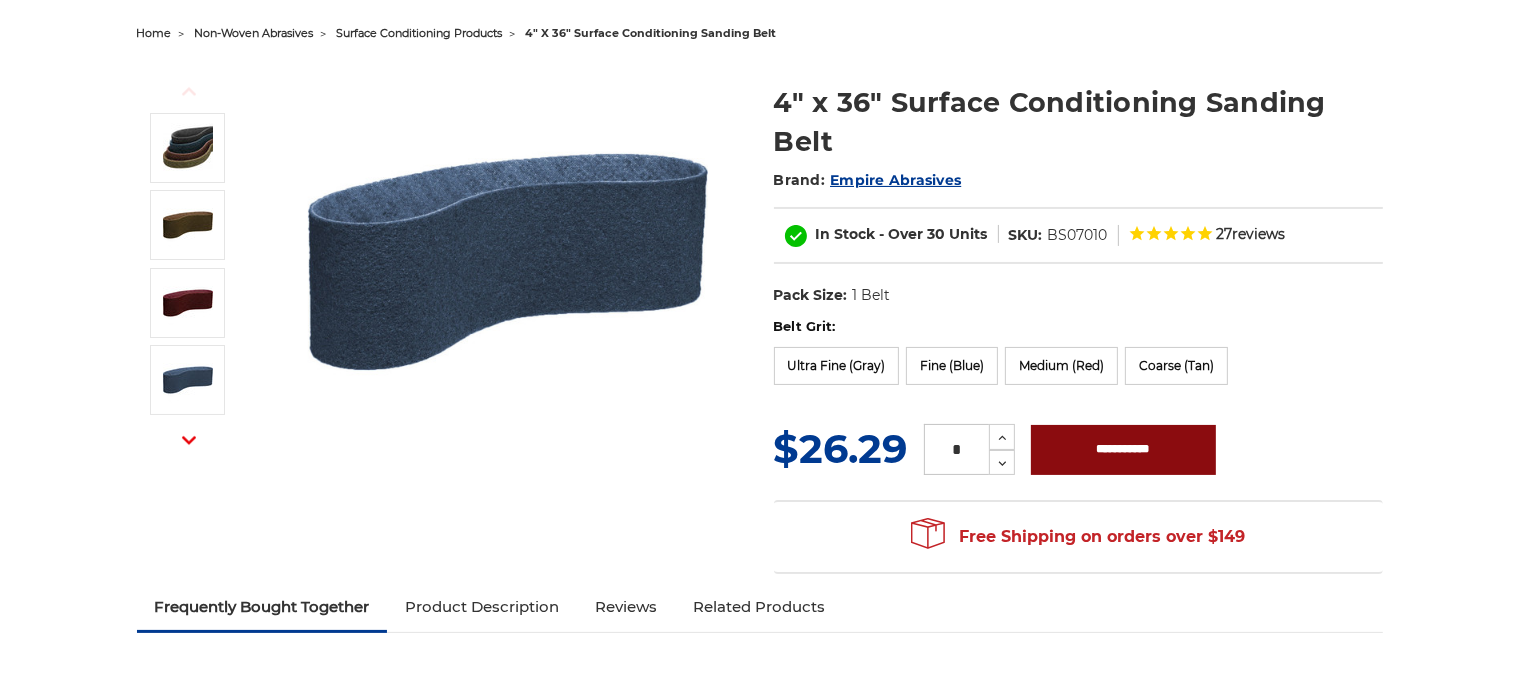 click on "**********" at bounding box center (1123, 450) 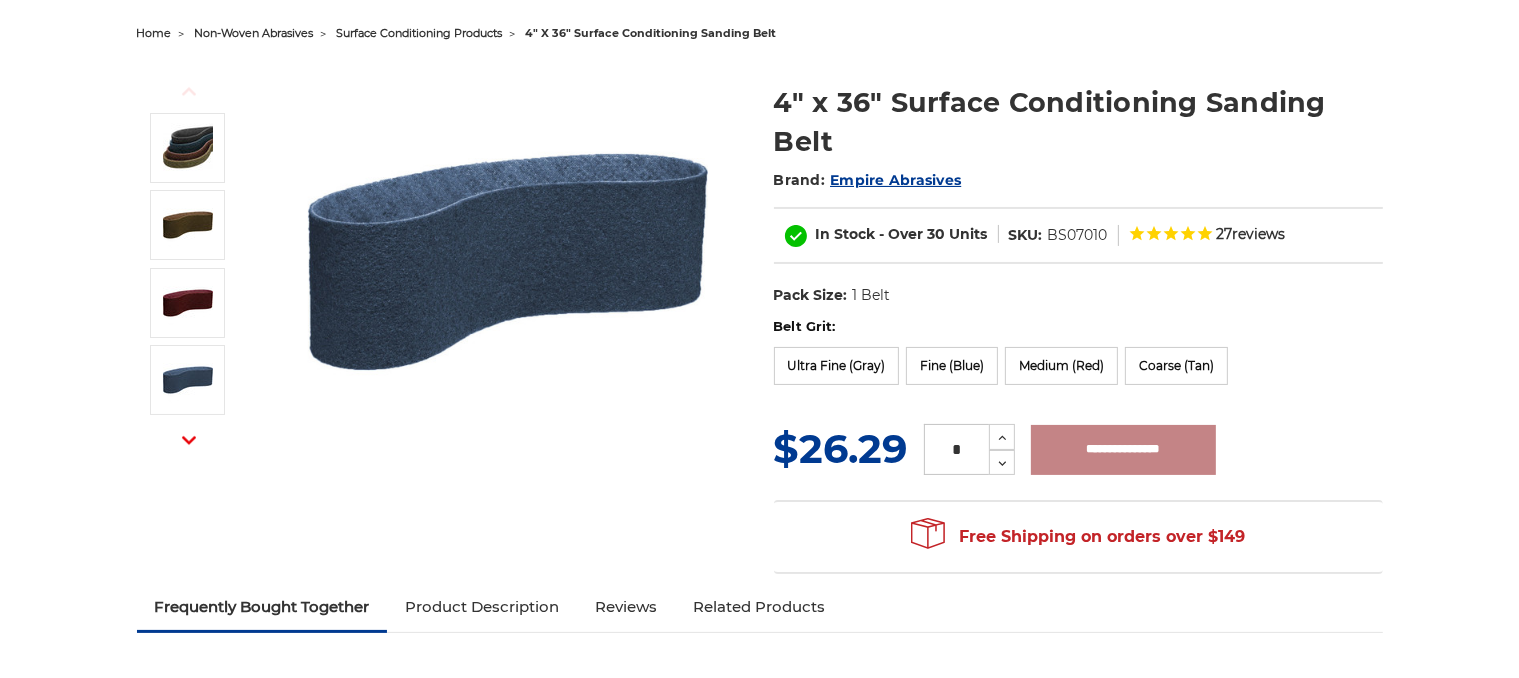 type on "**********" 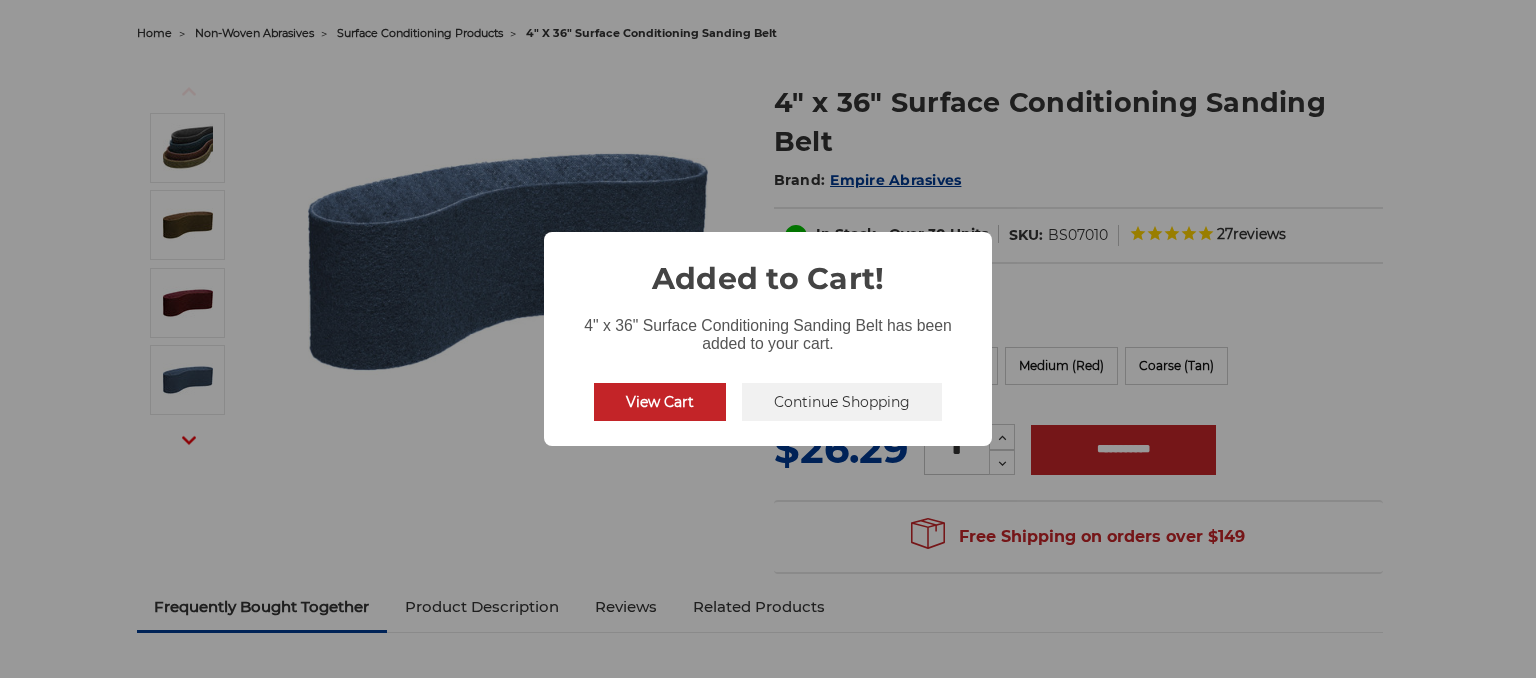 click on "View Cart" at bounding box center (660, 402) 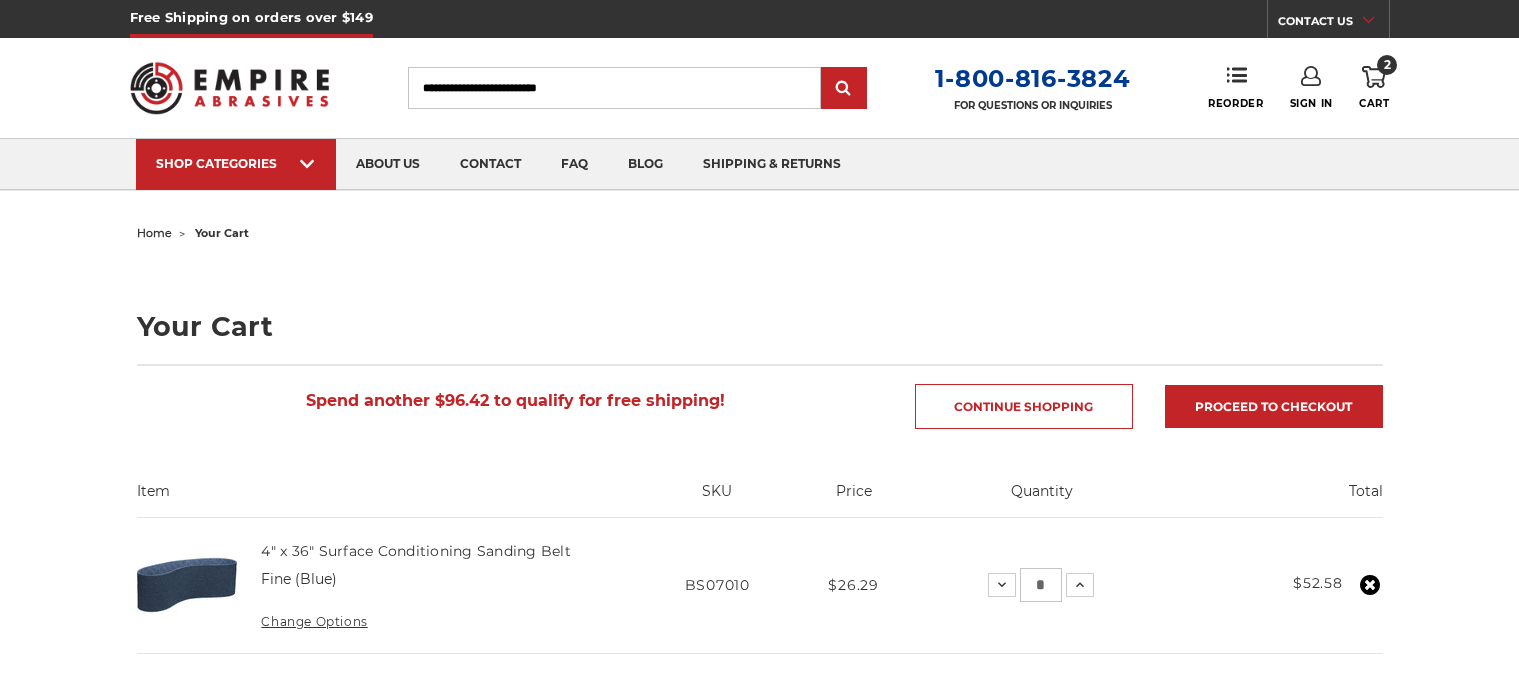 scroll, scrollTop: 0, scrollLeft: 0, axis: both 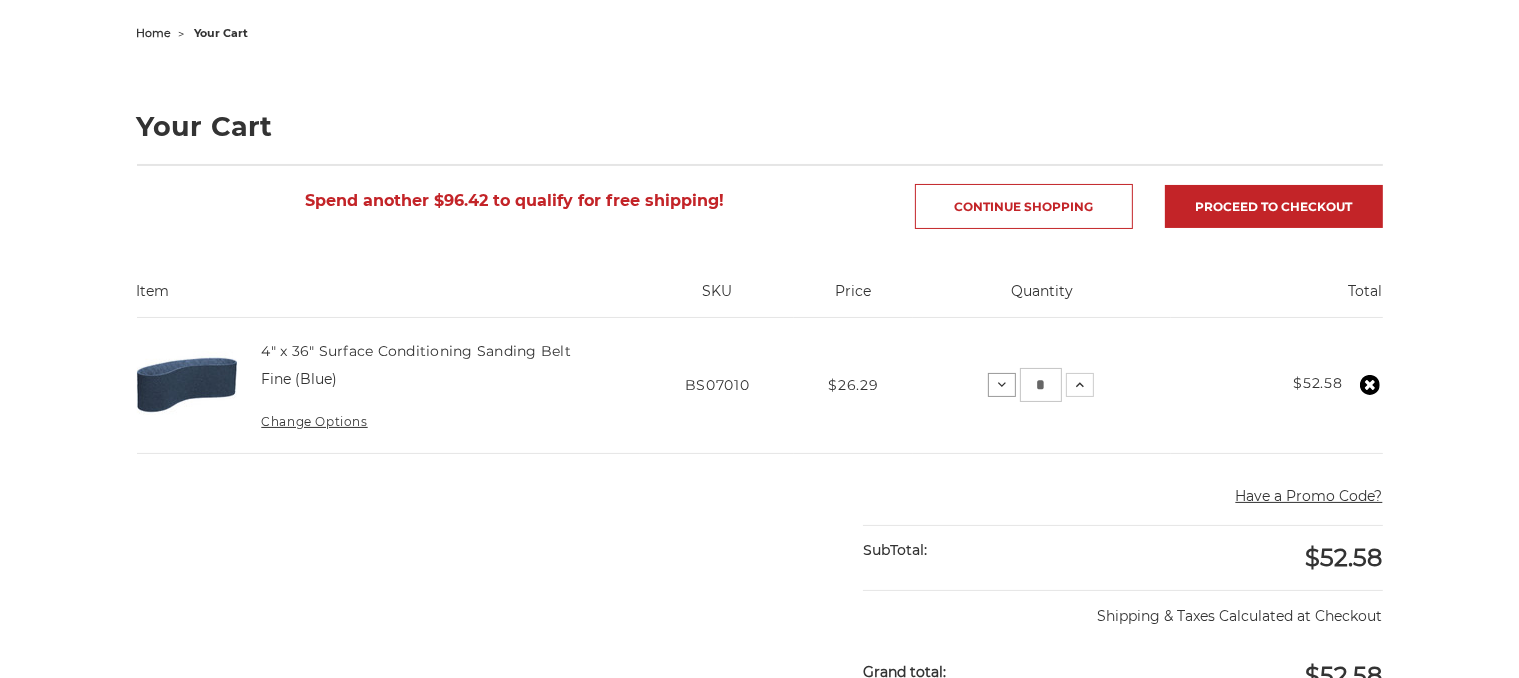click 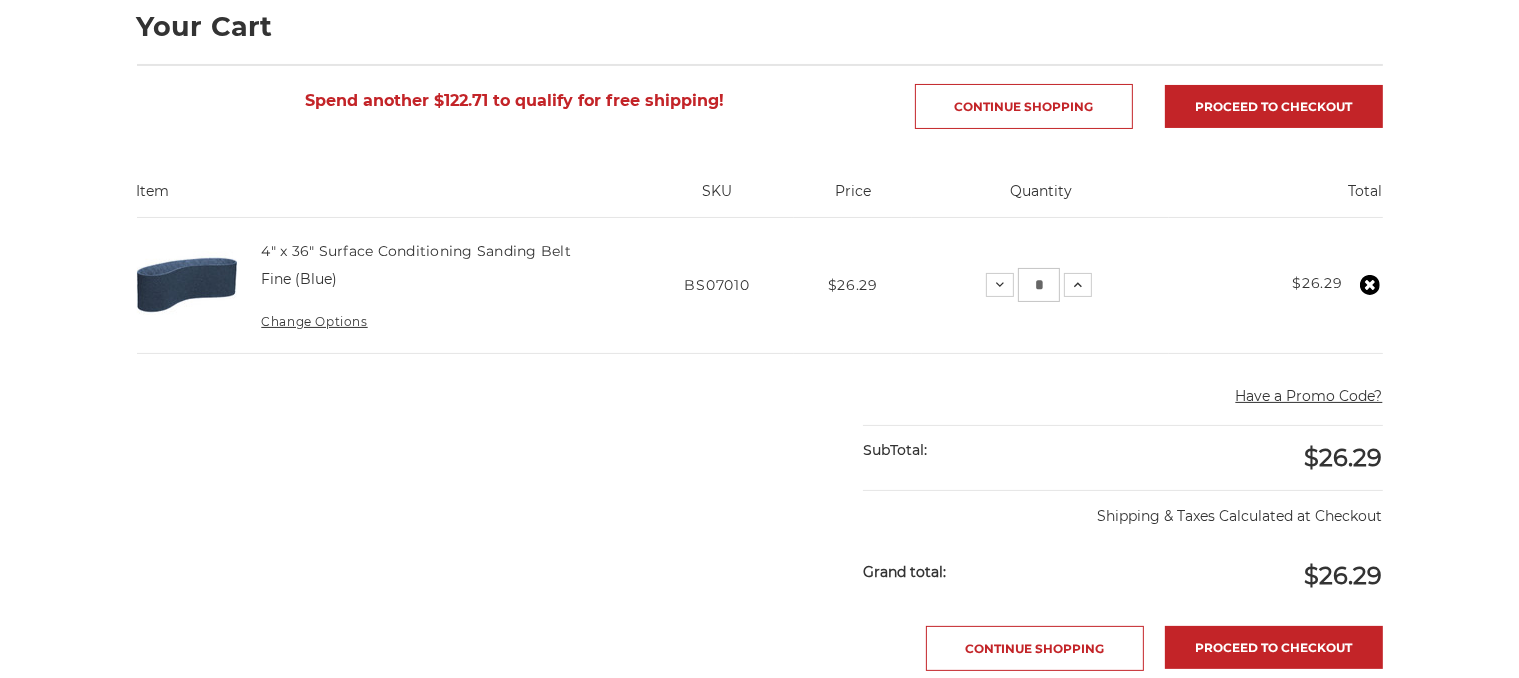 scroll, scrollTop: 400, scrollLeft: 0, axis: vertical 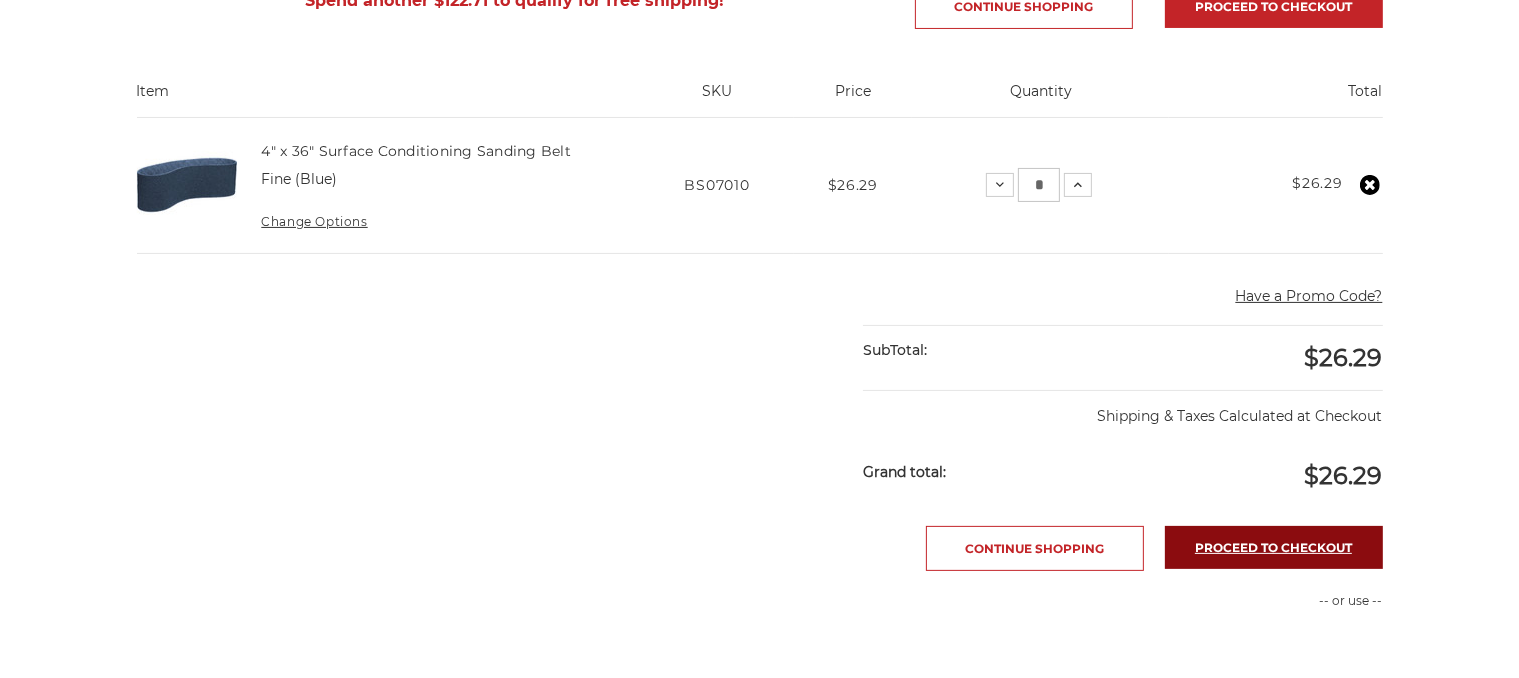 click on "Proceed to checkout" at bounding box center [1274, 547] 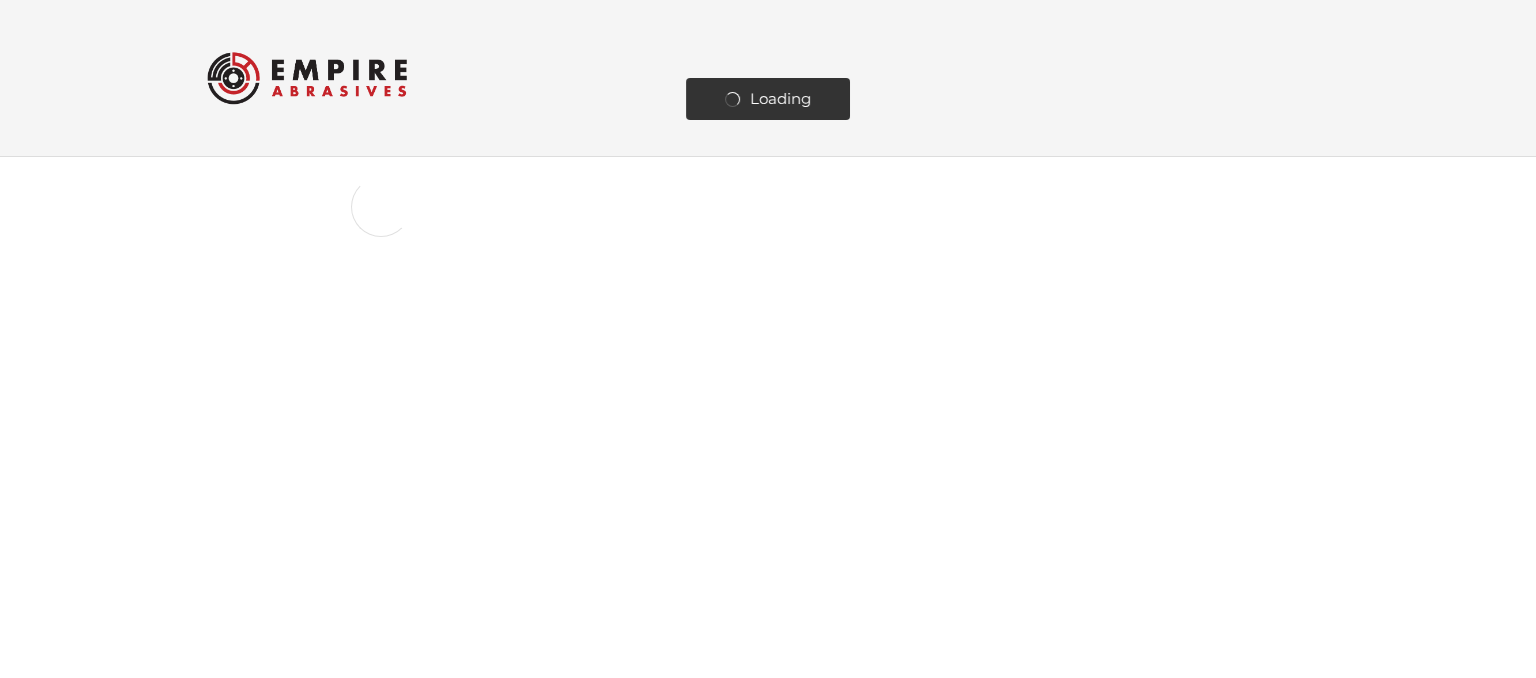 scroll, scrollTop: 0, scrollLeft: 0, axis: both 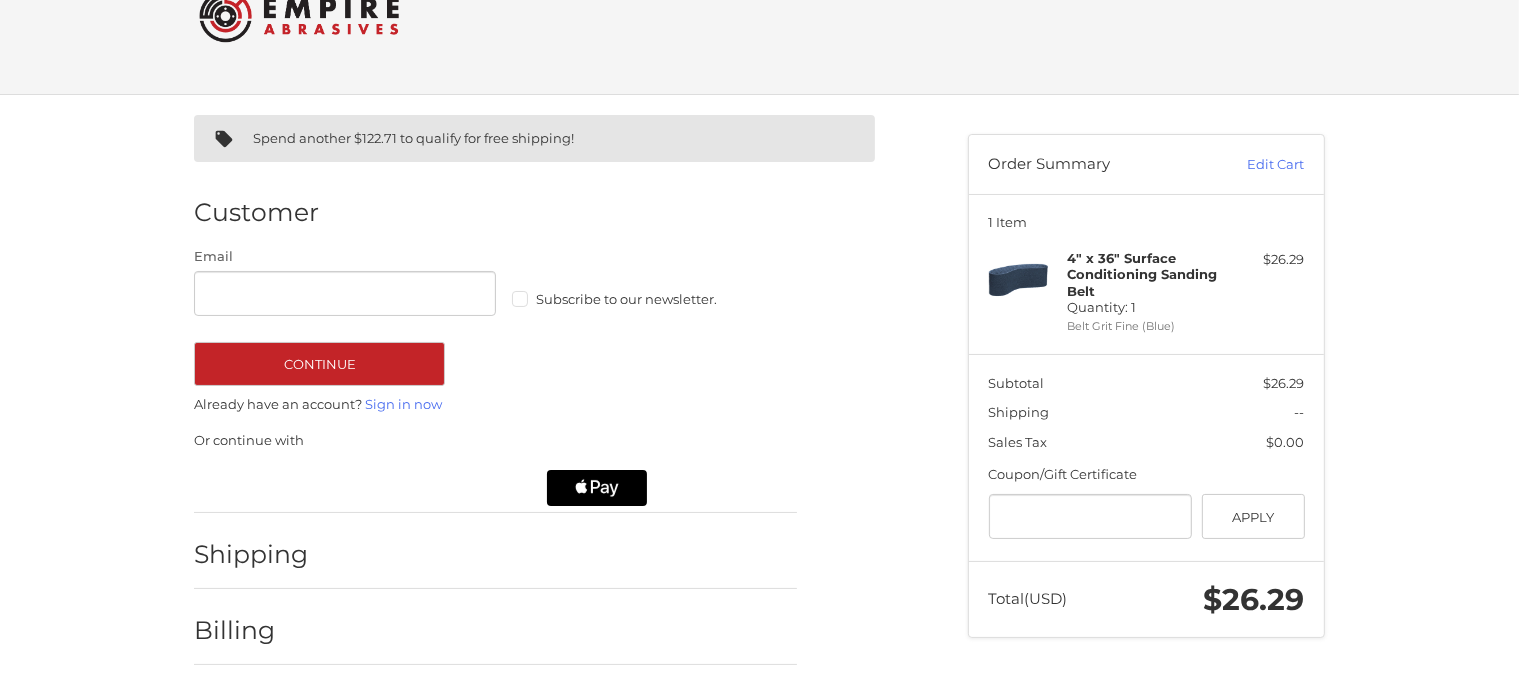 click on "Subscribe to our newsletter." at bounding box center (663, 299) 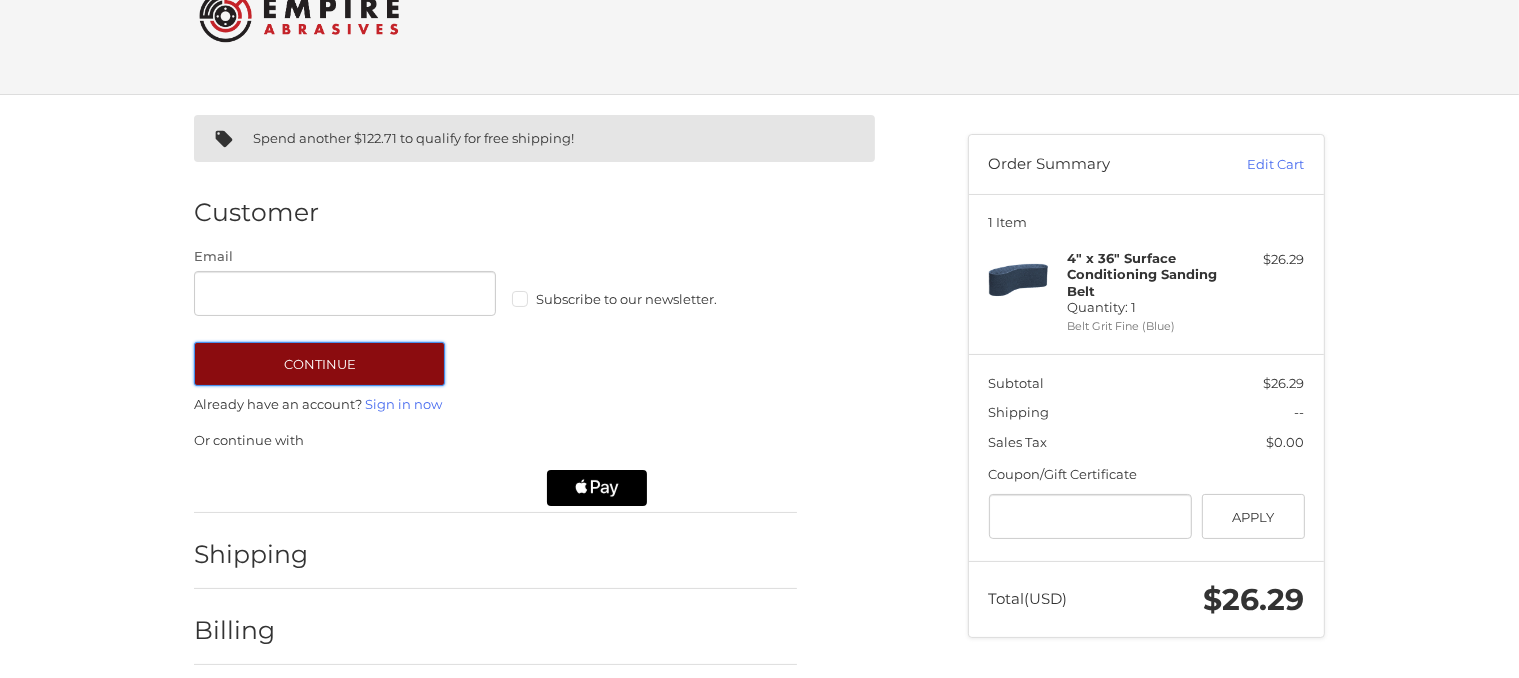 click on "Continue" at bounding box center [319, 364] 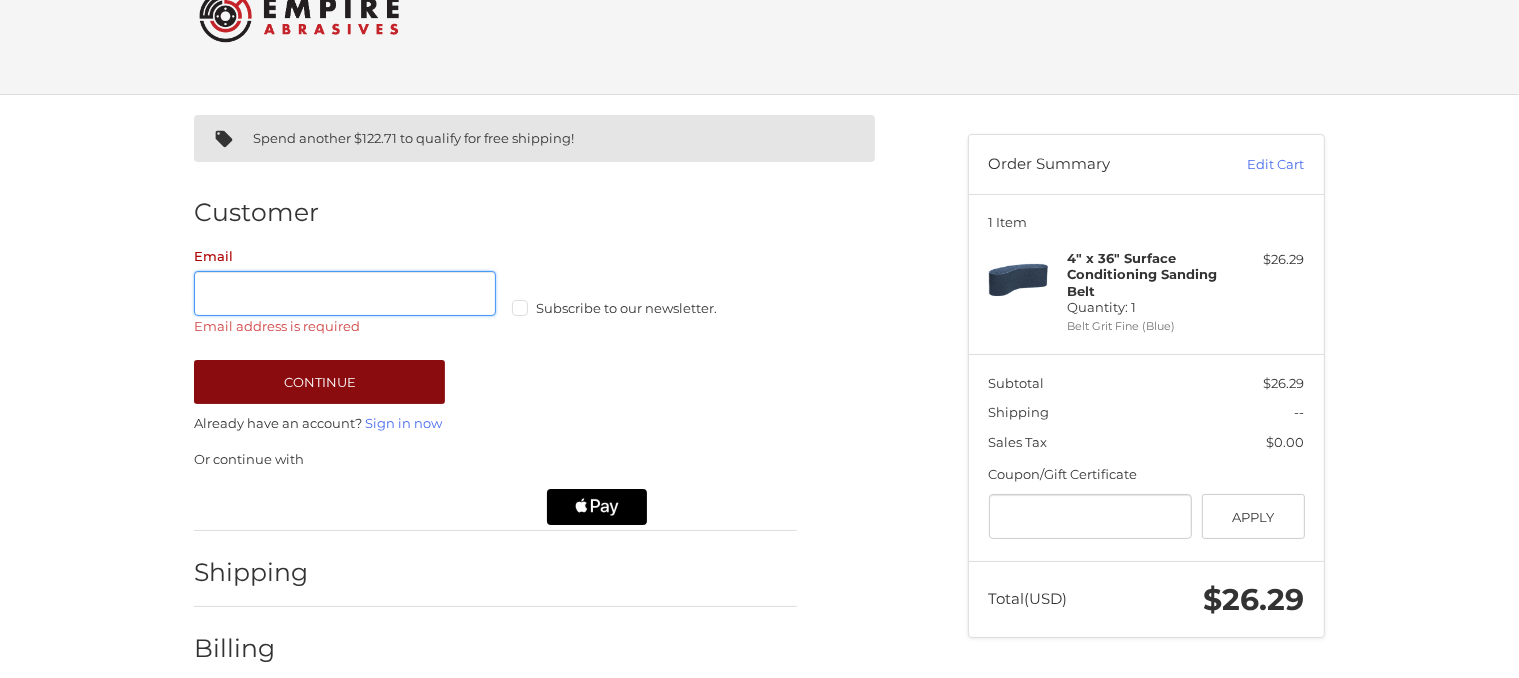 scroll, scrollTop: 14, scrollLeft: 0, axis: vertical 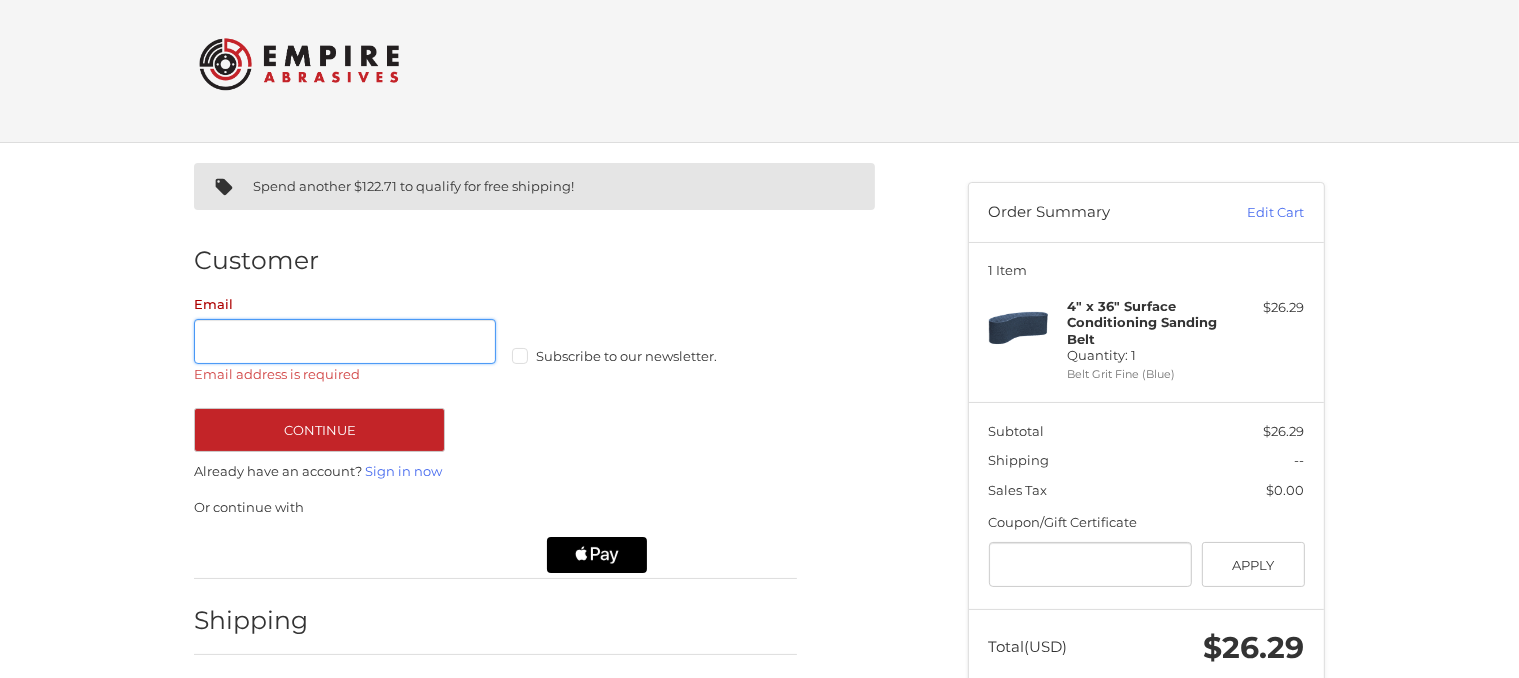 click on "Email" at bounding box center [345, 341] 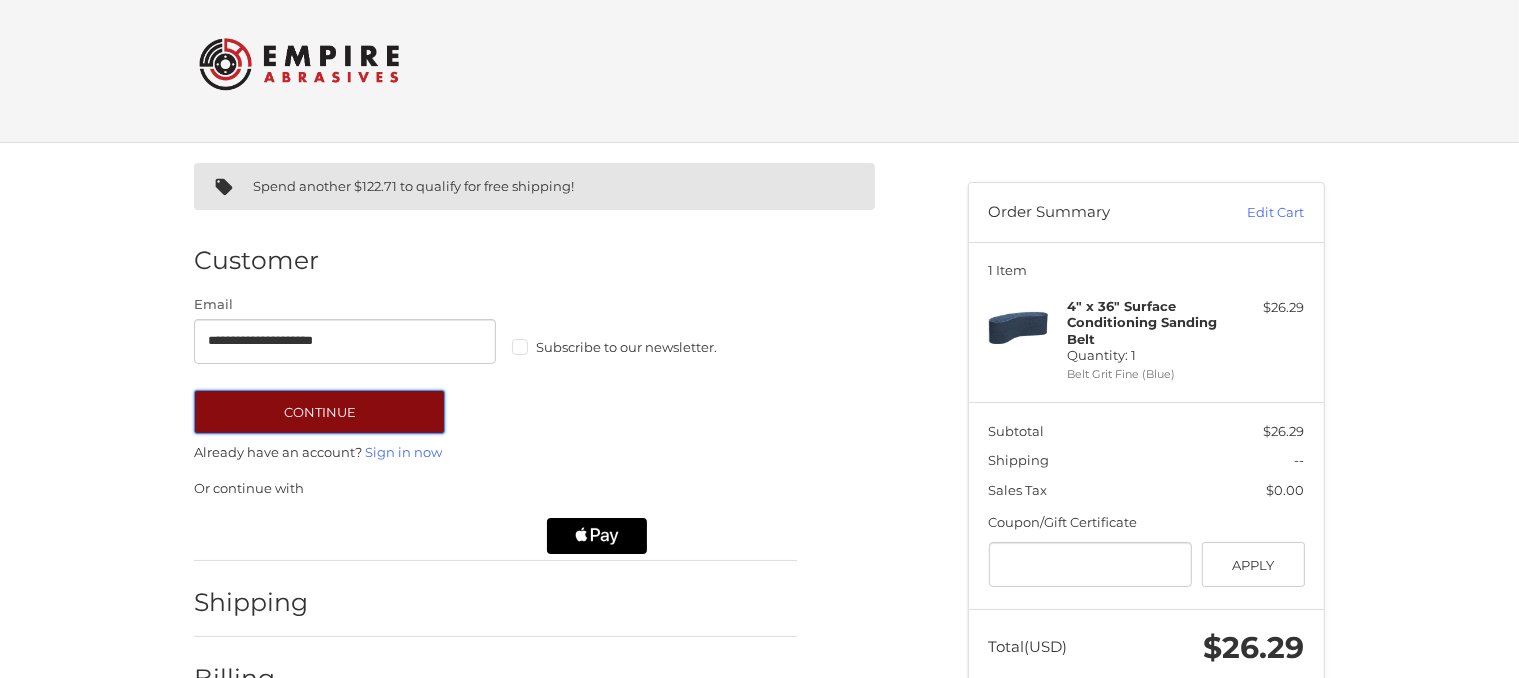 click on "Continue" at bounding box center [319, 412] 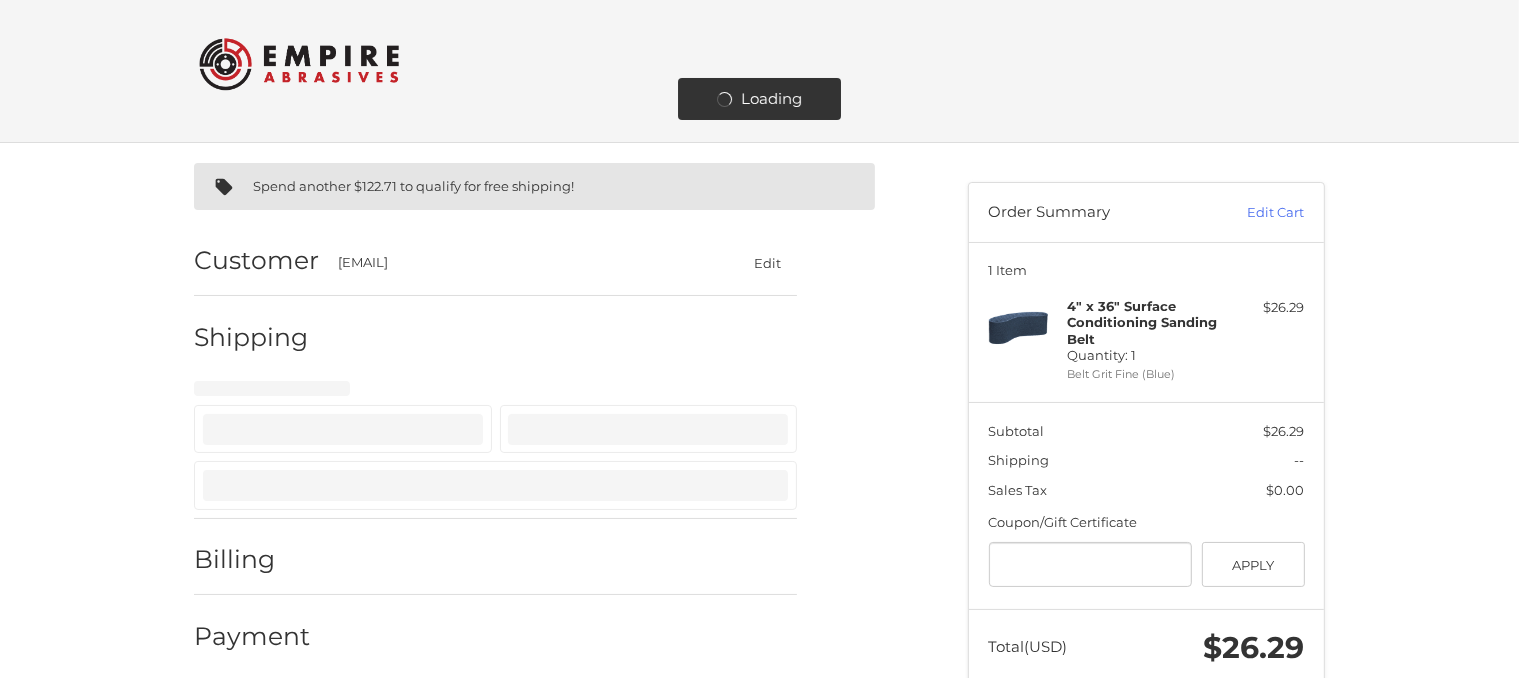 select on "**" 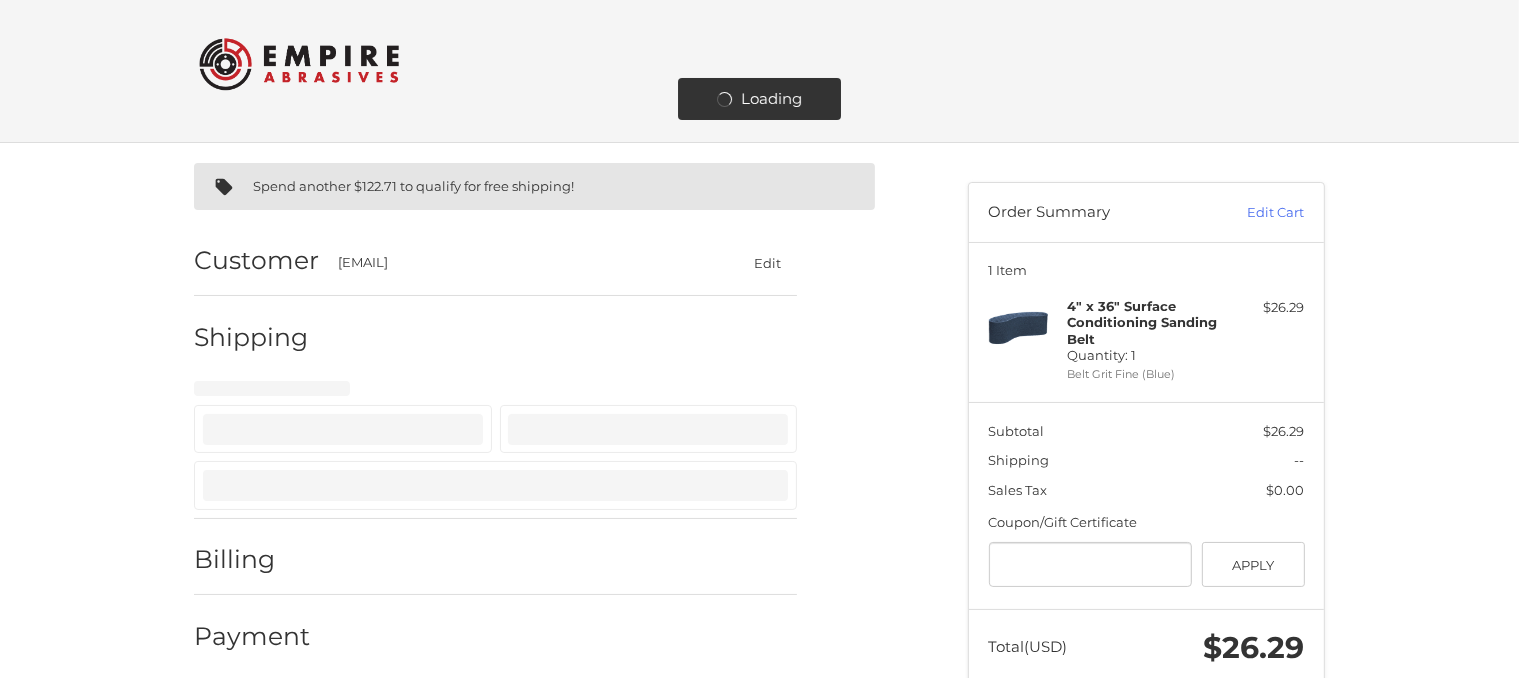 scroll, scrollTop: 173, scrollLeft: 0, axis: vertical 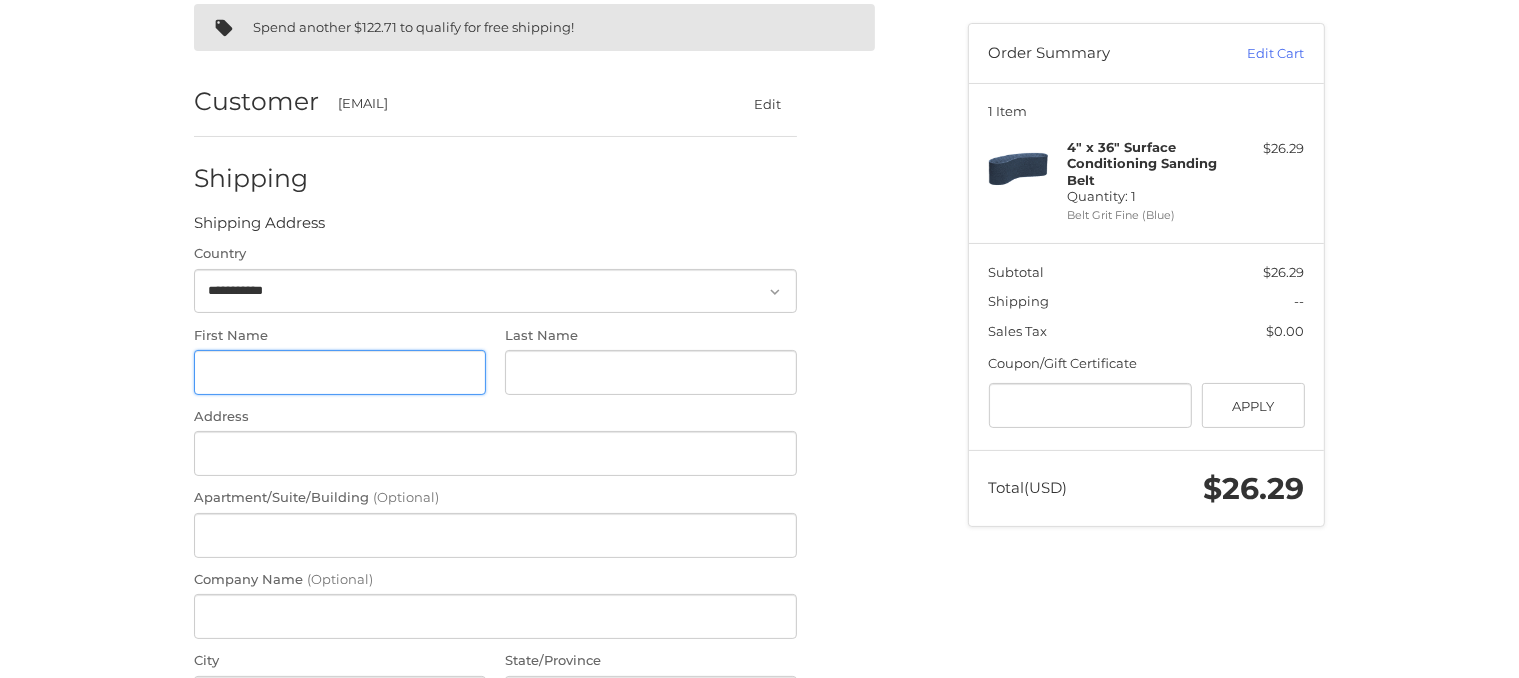 click on "First Name" at bounding box center (340, 372) 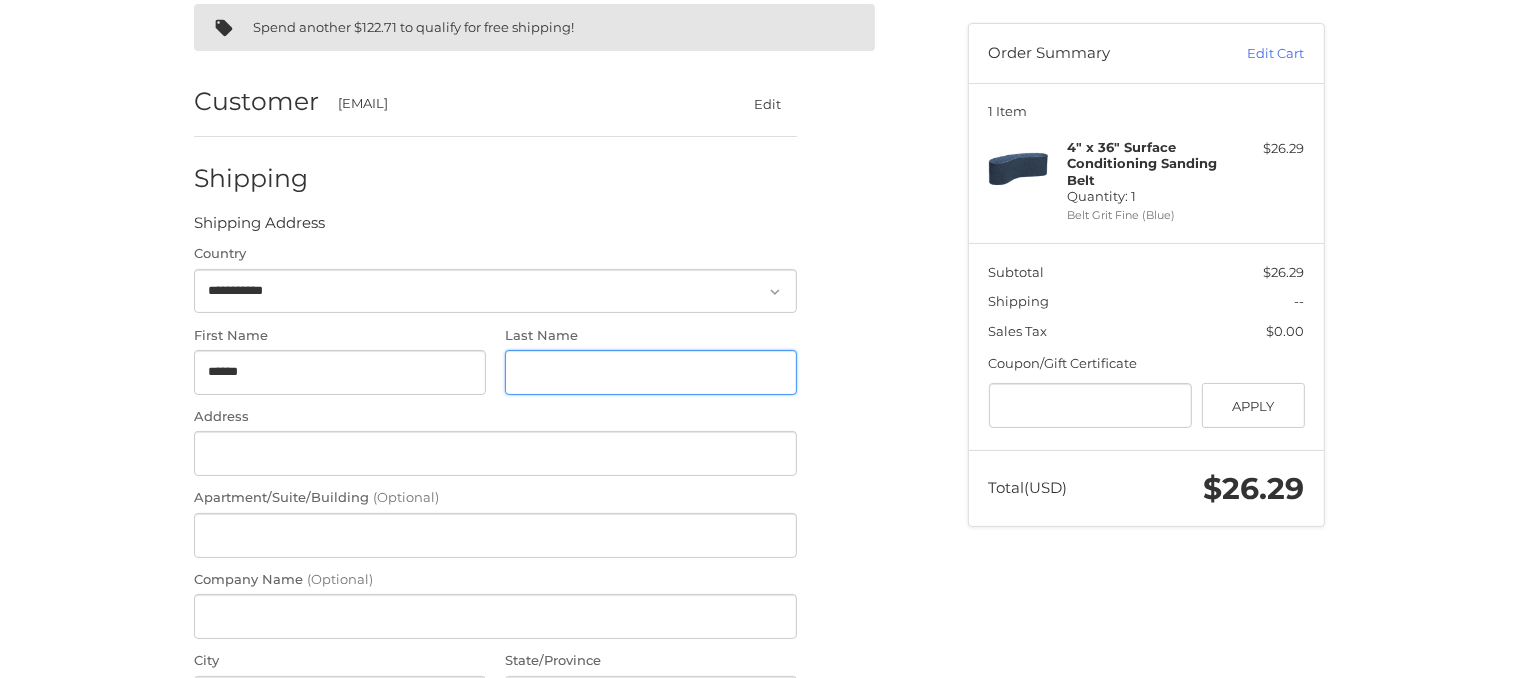 type on "*******" 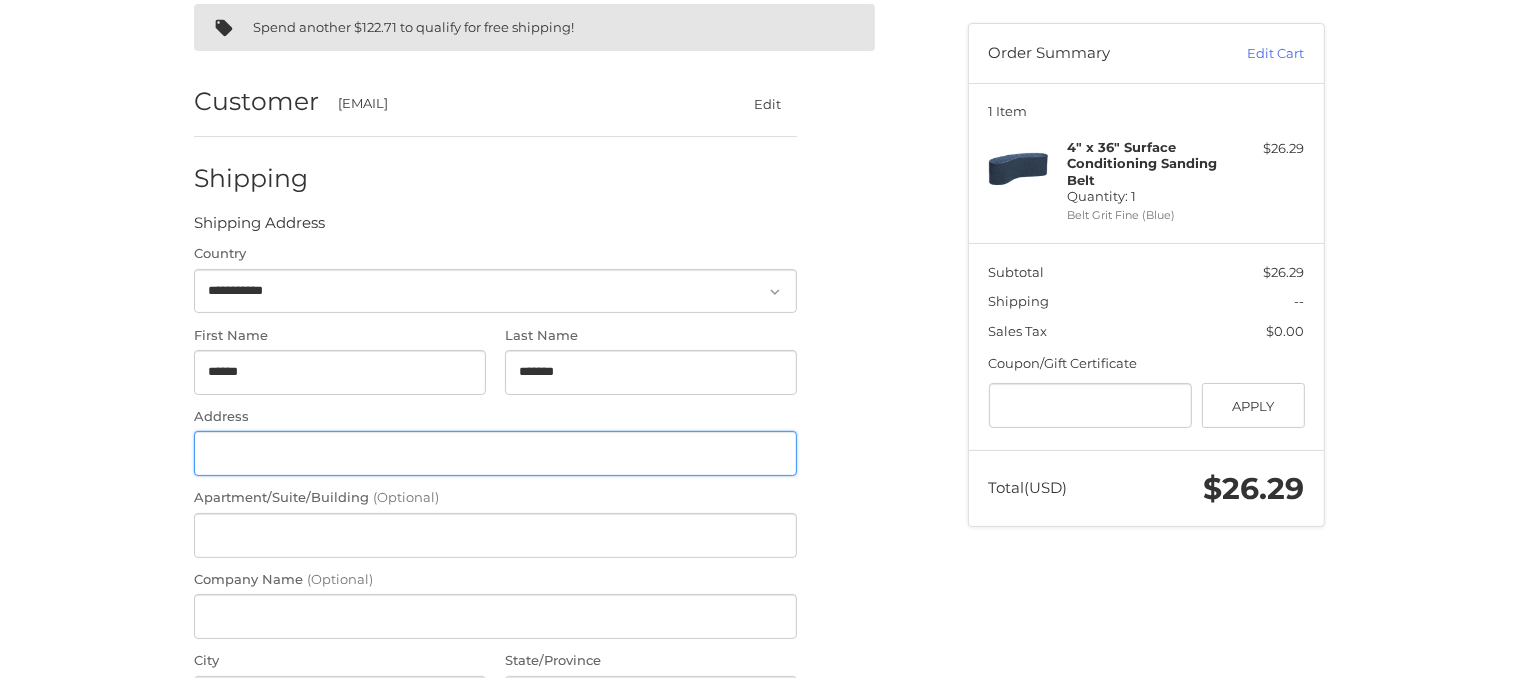 type on "**********" 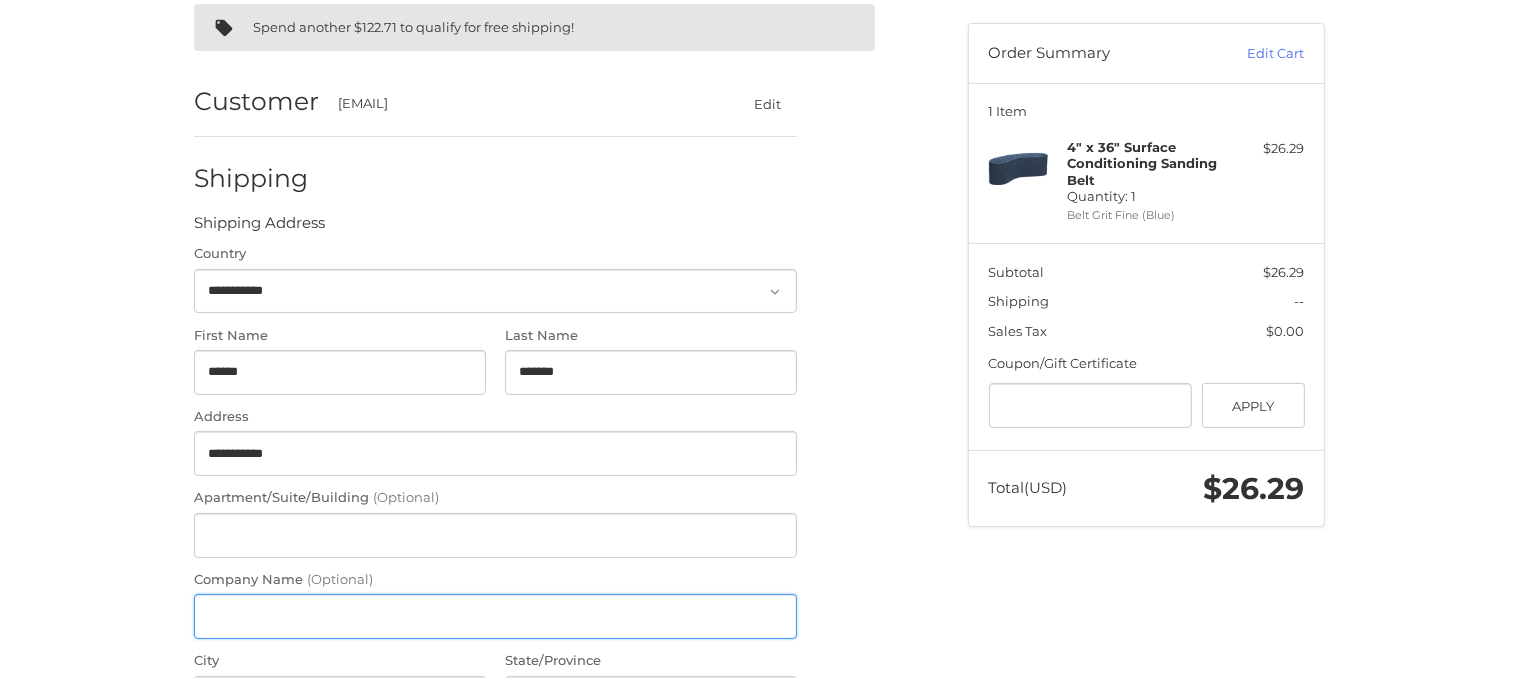 type on "***" 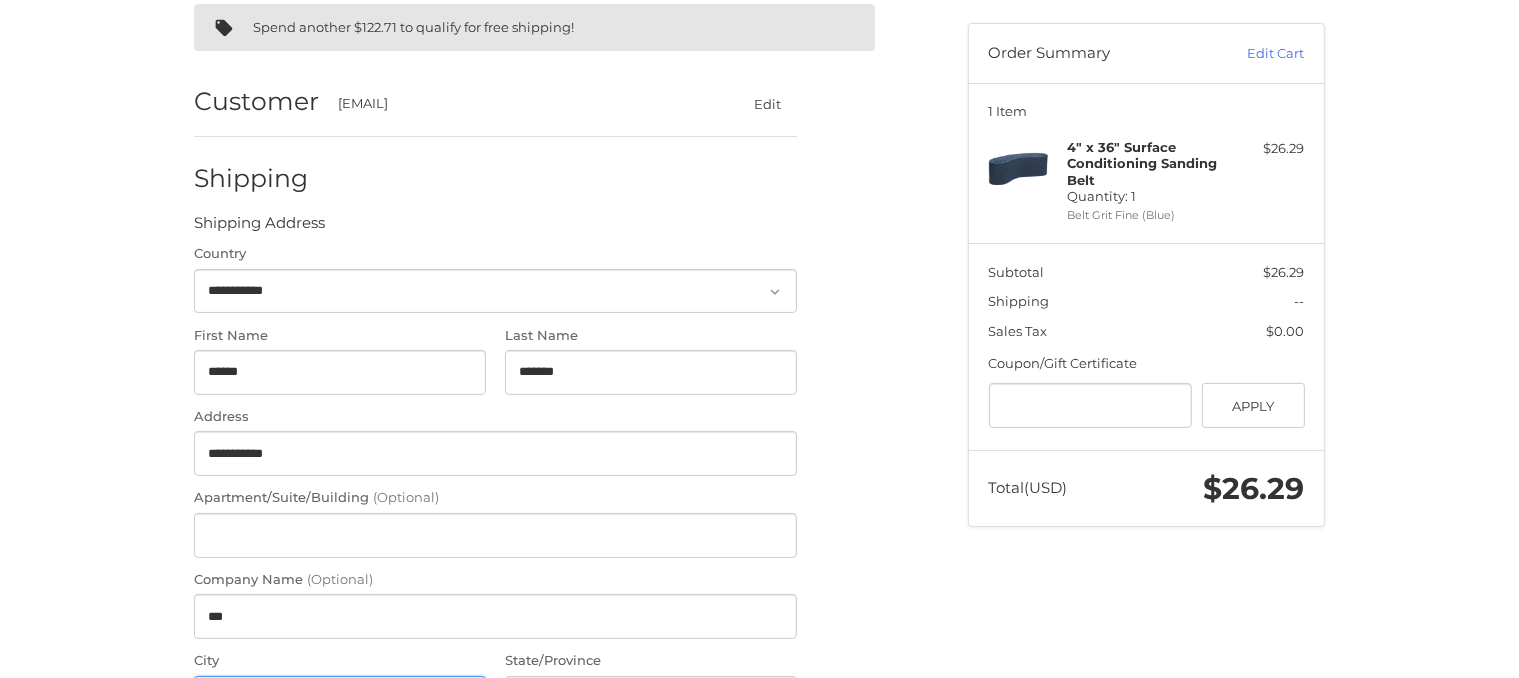 type on "**********" 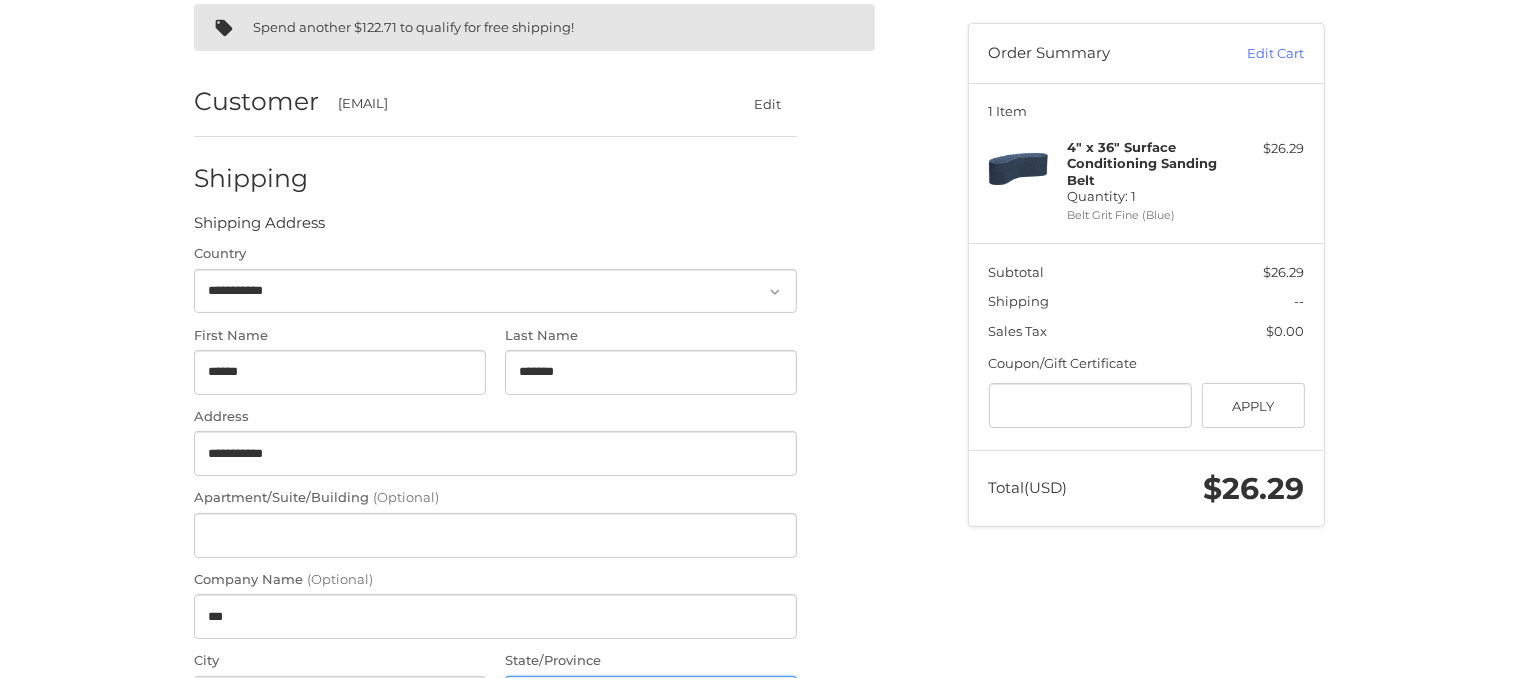 select on "**" 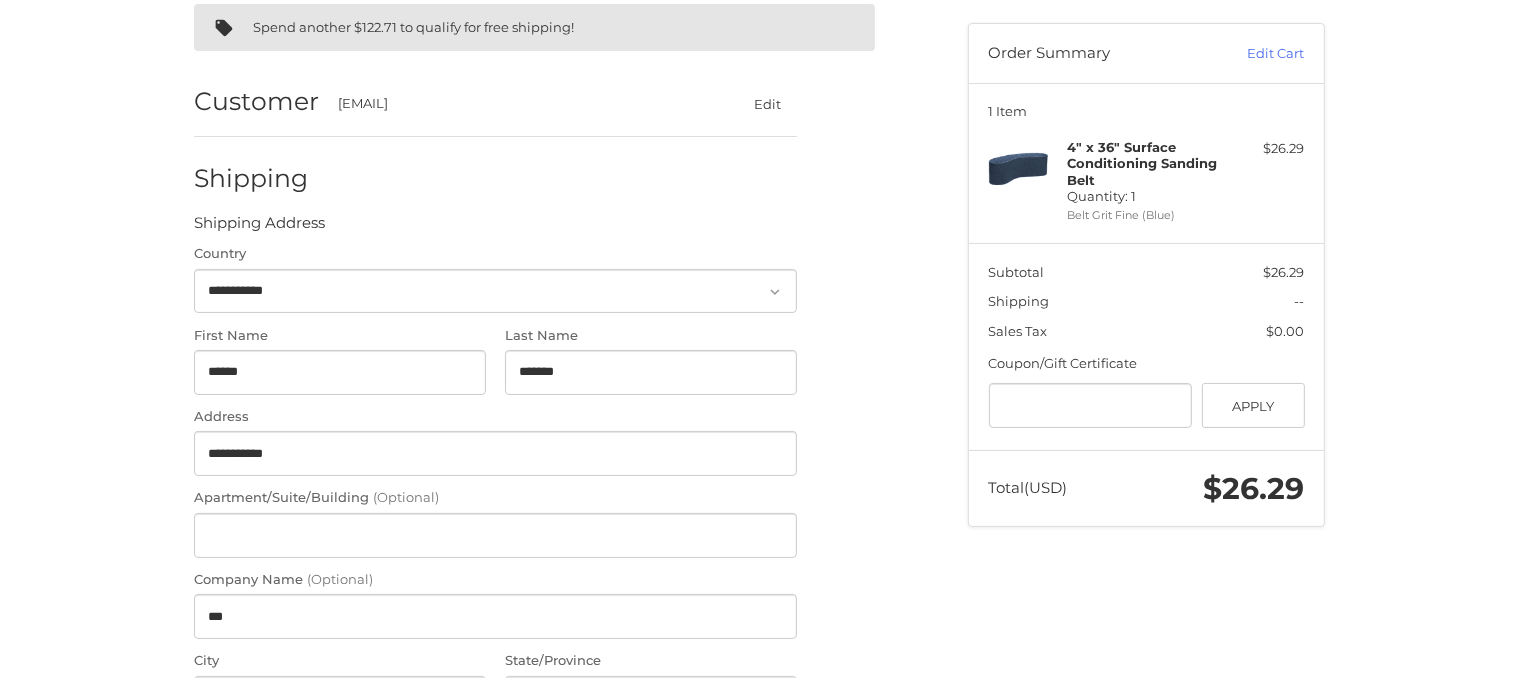 type on "*****" 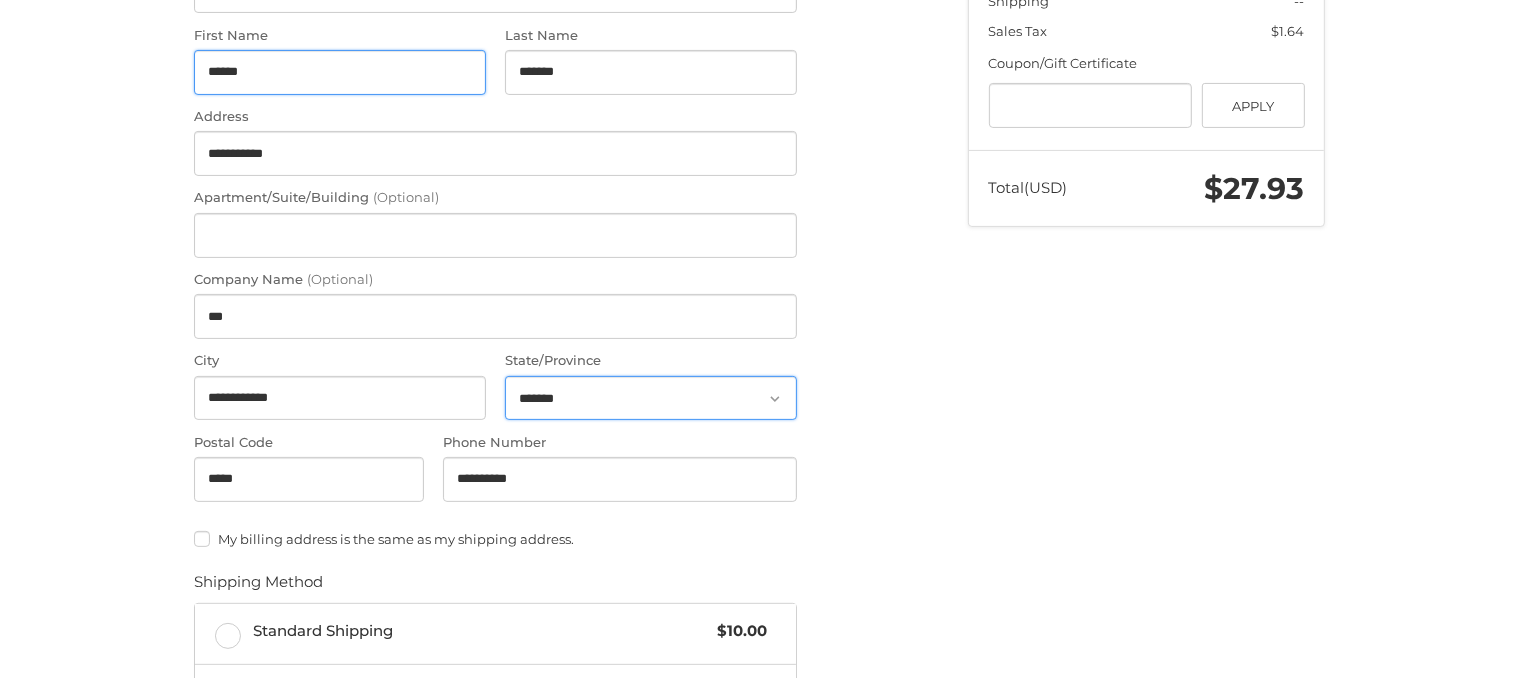 scroll, scrollTop: 673, scrollLeft: 0, axis: vertical 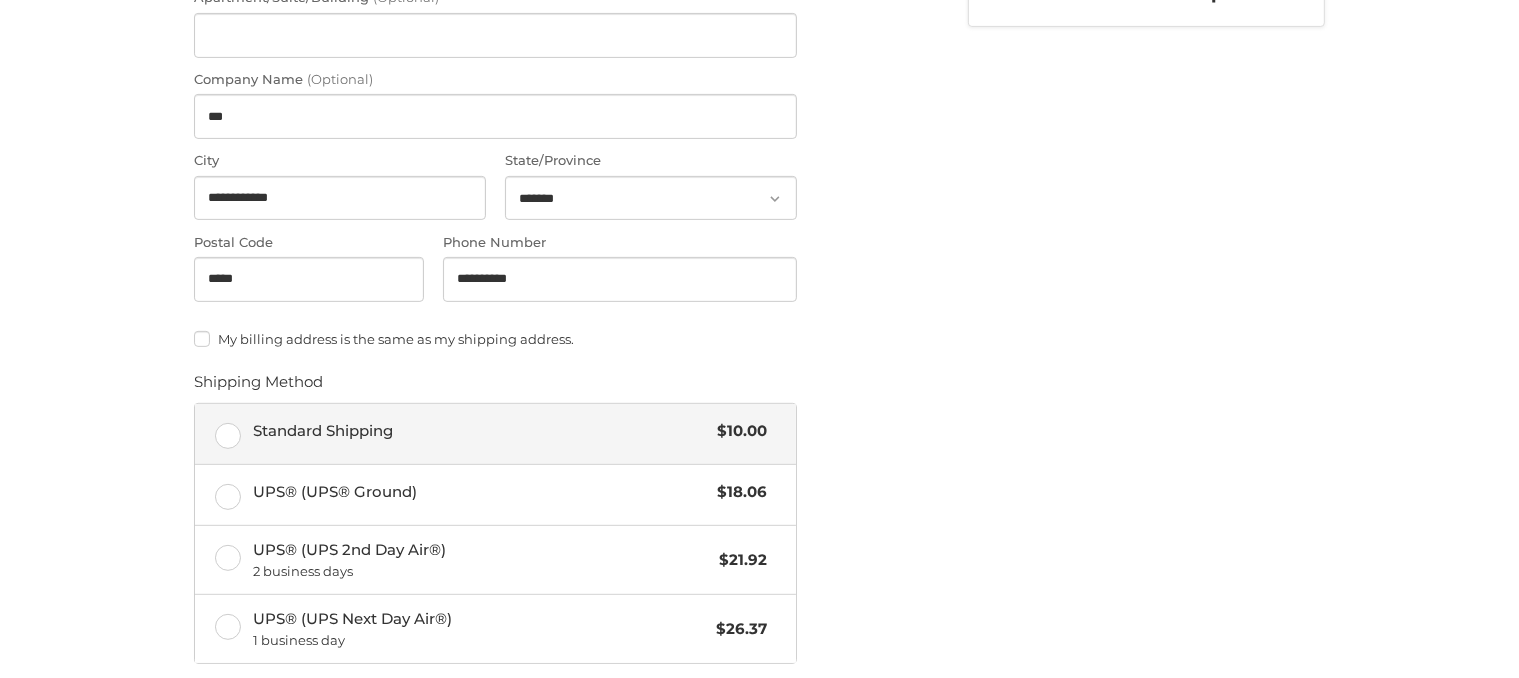 click on "Standard Shipping $10.00" at bounding box center [495, 434] 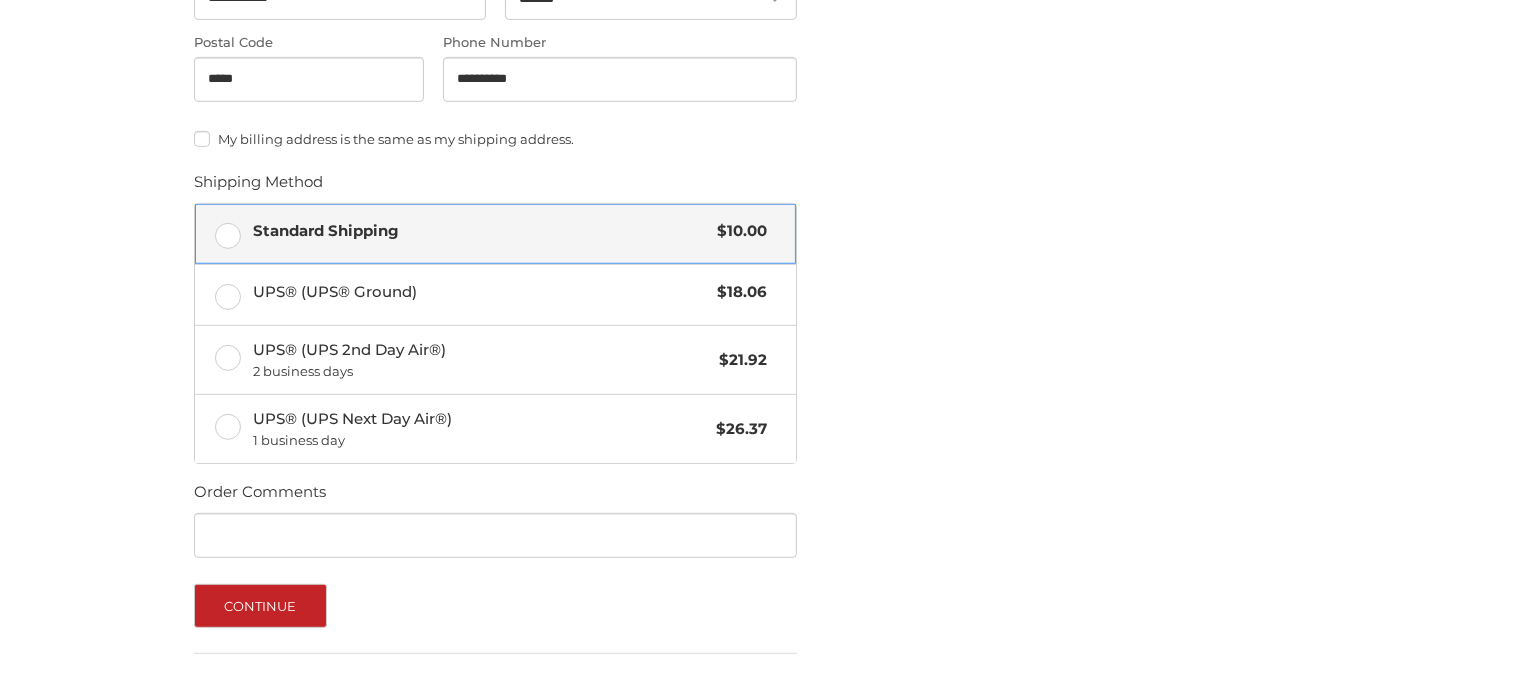 scroll, scrollTop: 973, scrollLeft: 0, axis: vertical 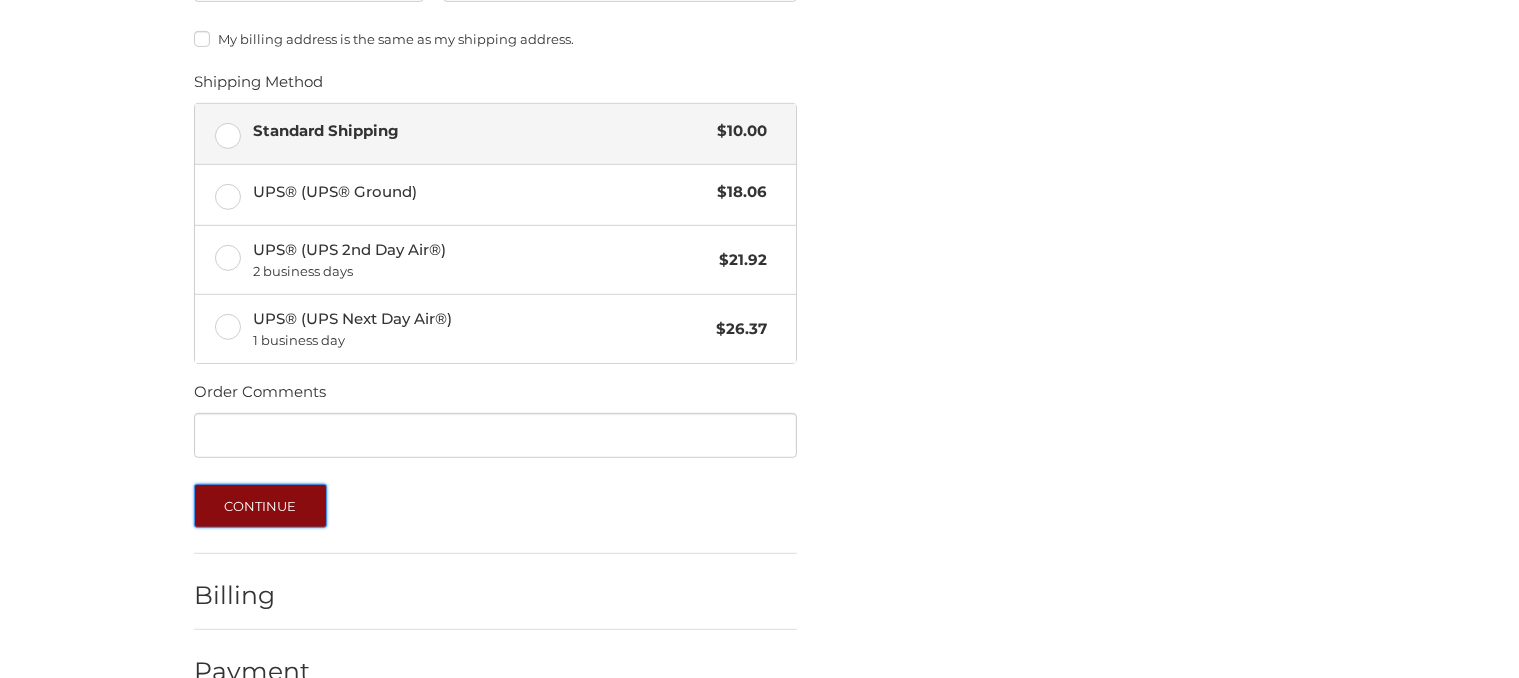 click on "Continue" at bounding box center [260, 506] 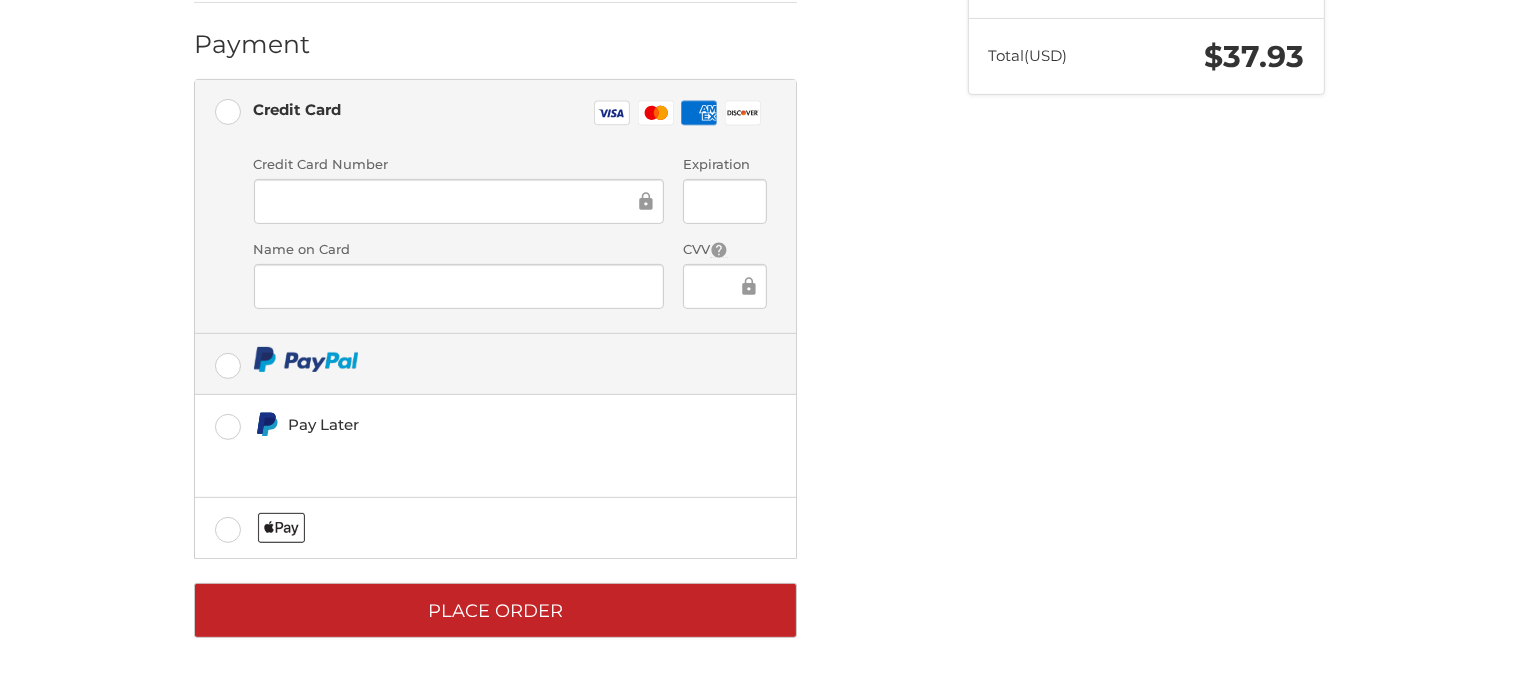 scroll, scrollTop: 505, scrollLeft: 0, axis: vertical 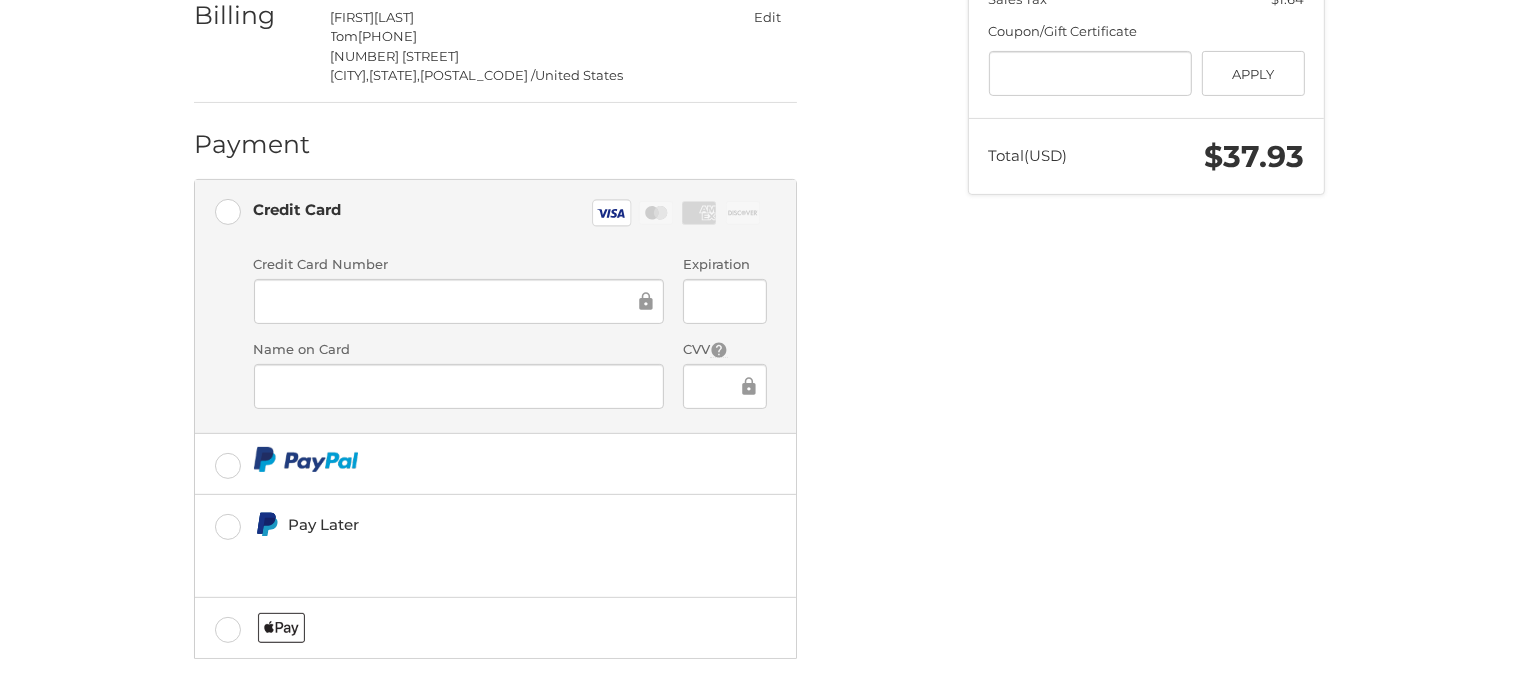click at bounding box center [724, 386] 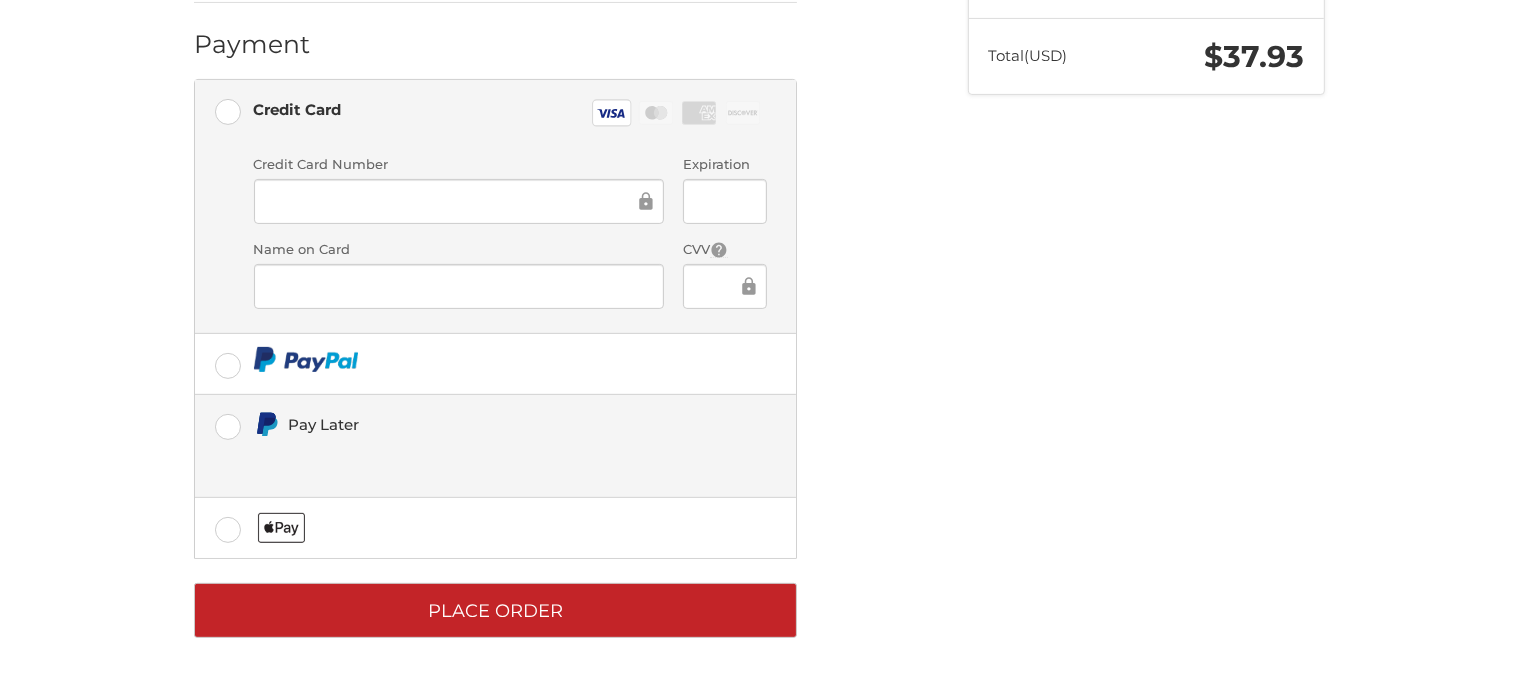 scroll, scrollTop: 608, scrollLeft: 0, axis: vertical 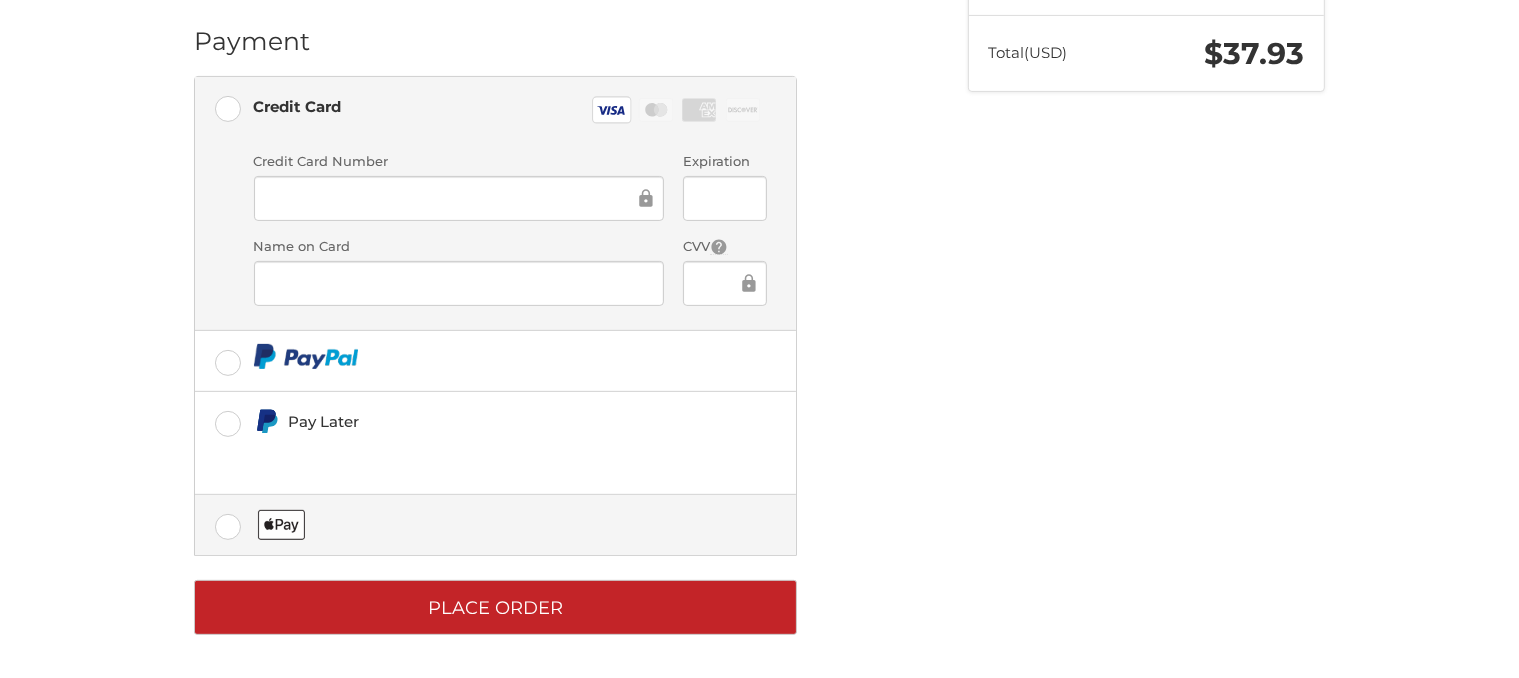 click at bounding box center (281, 525) 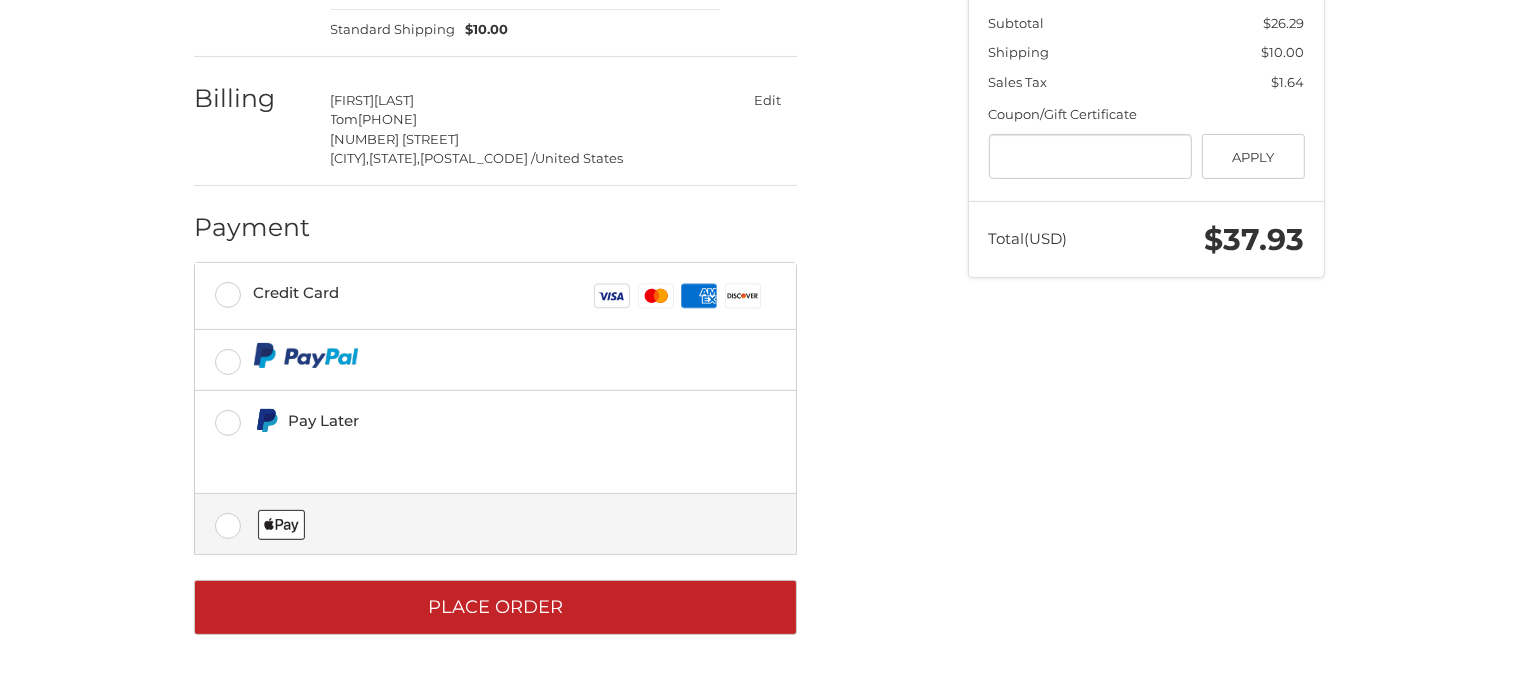 scroll, scrollTop: 420, scrollLeft: 0, axis: vertical 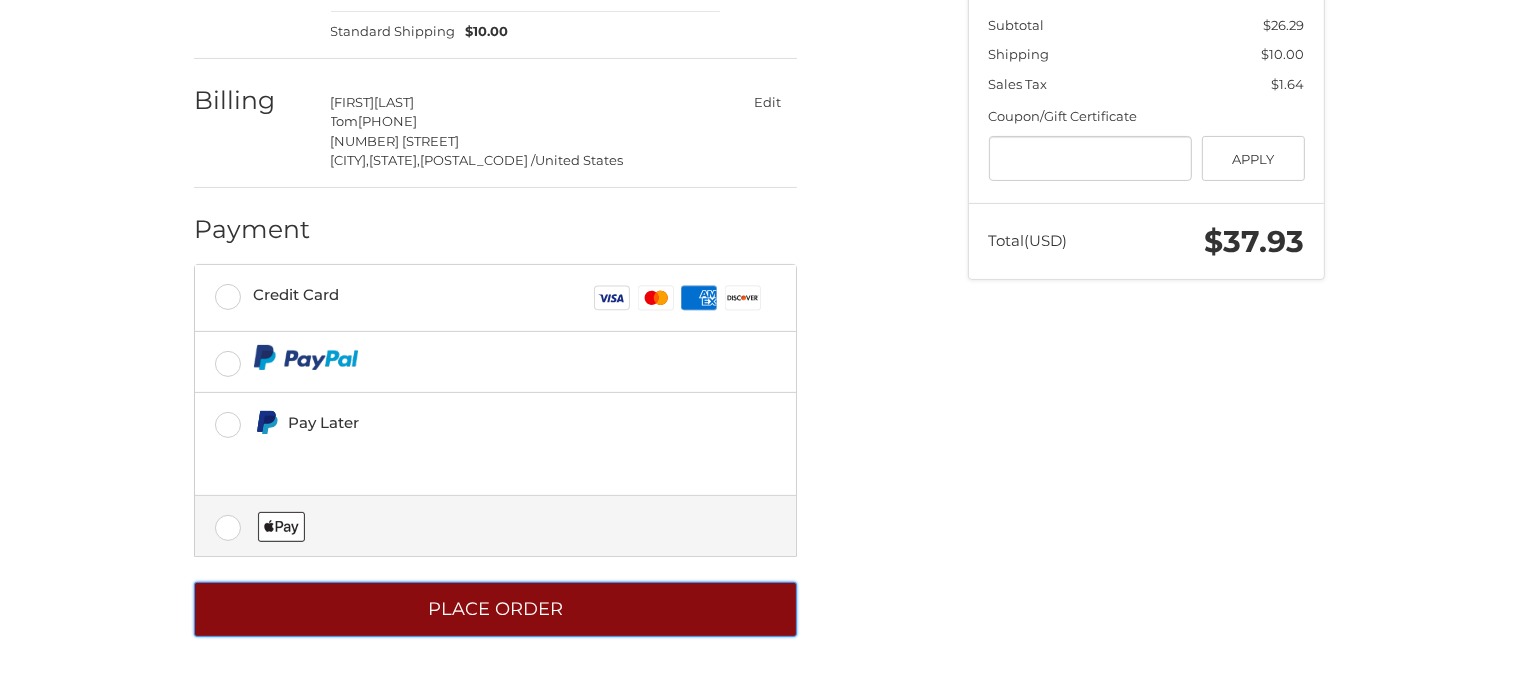 click on "Place Order" at bounding box center [495, 609] 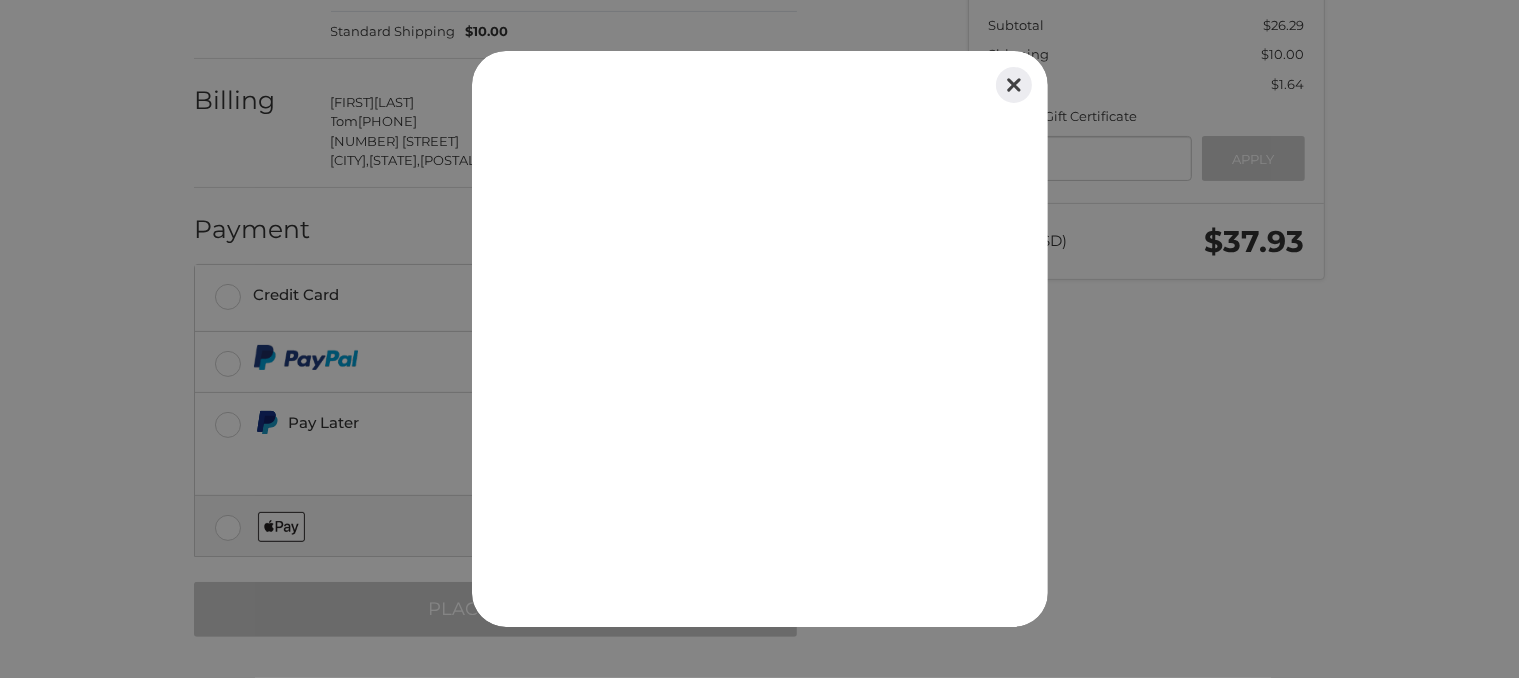 click at bounding box center [1014, 85] 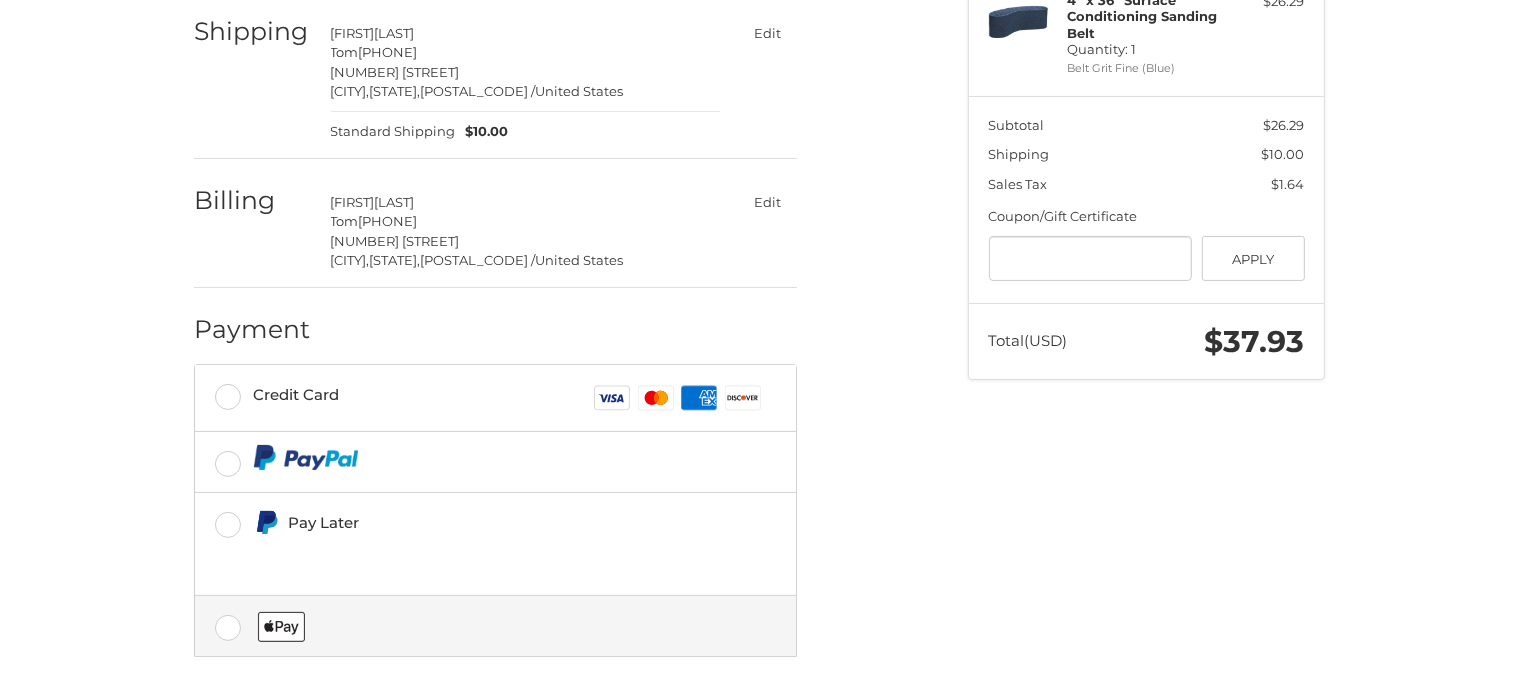 scroll, scrollTop: 420, scrollLeft: 0, axis: vertical 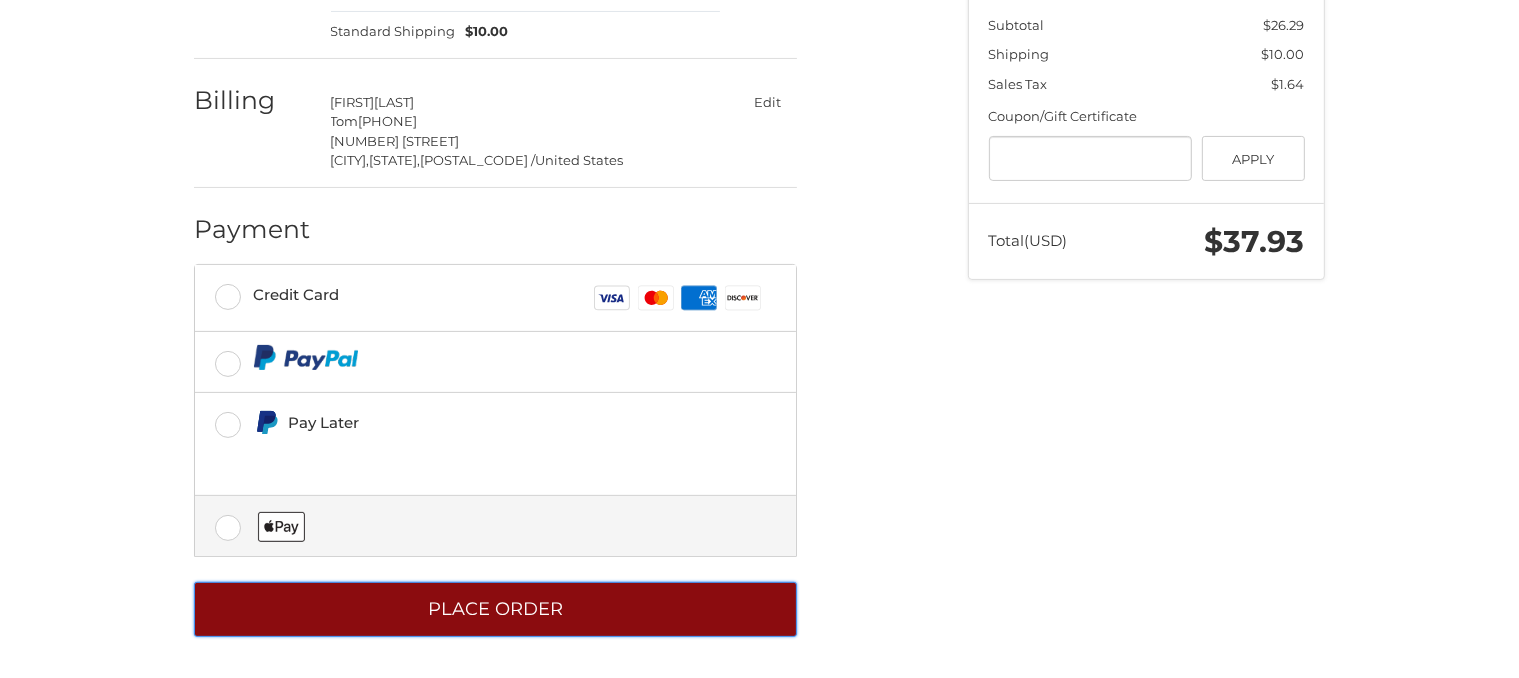 click on "Place Order" at bounding box center (495, 609) 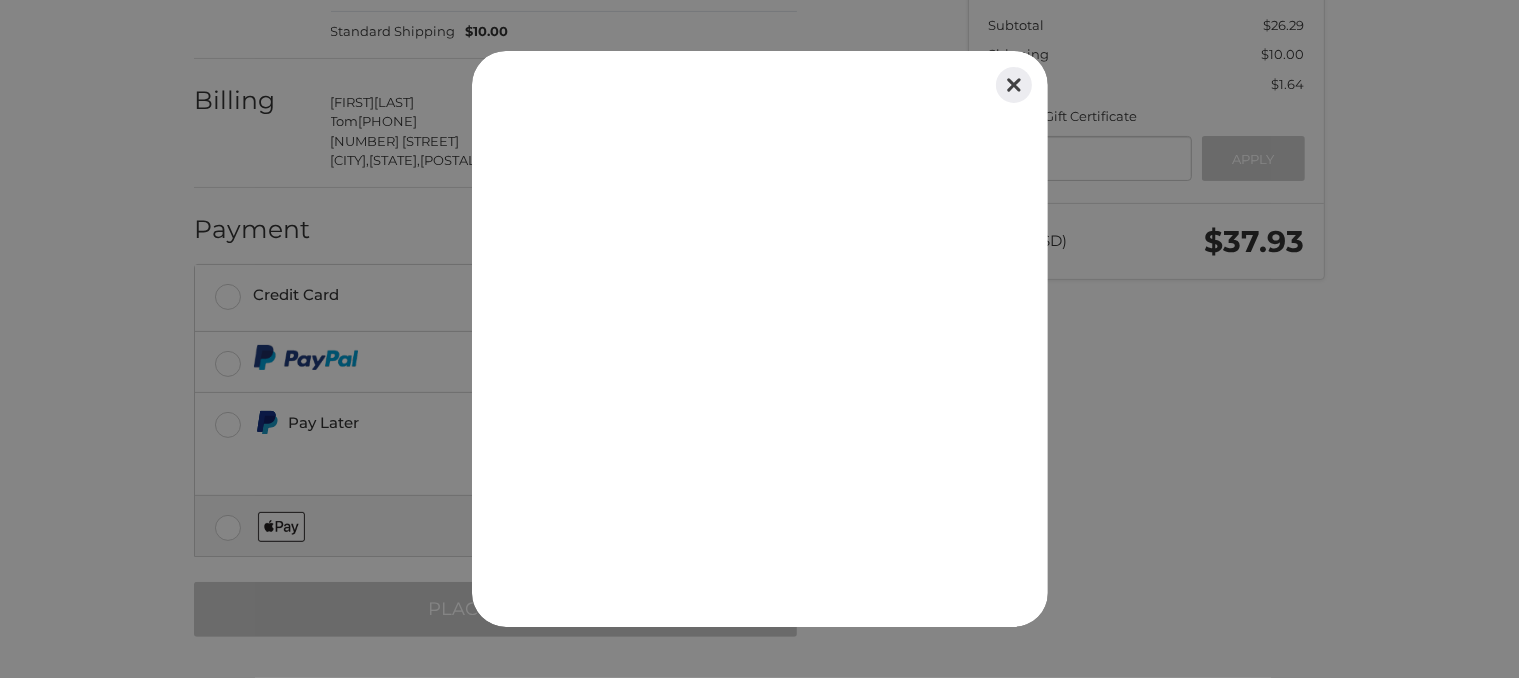 click at bounding box center (1014, 85) 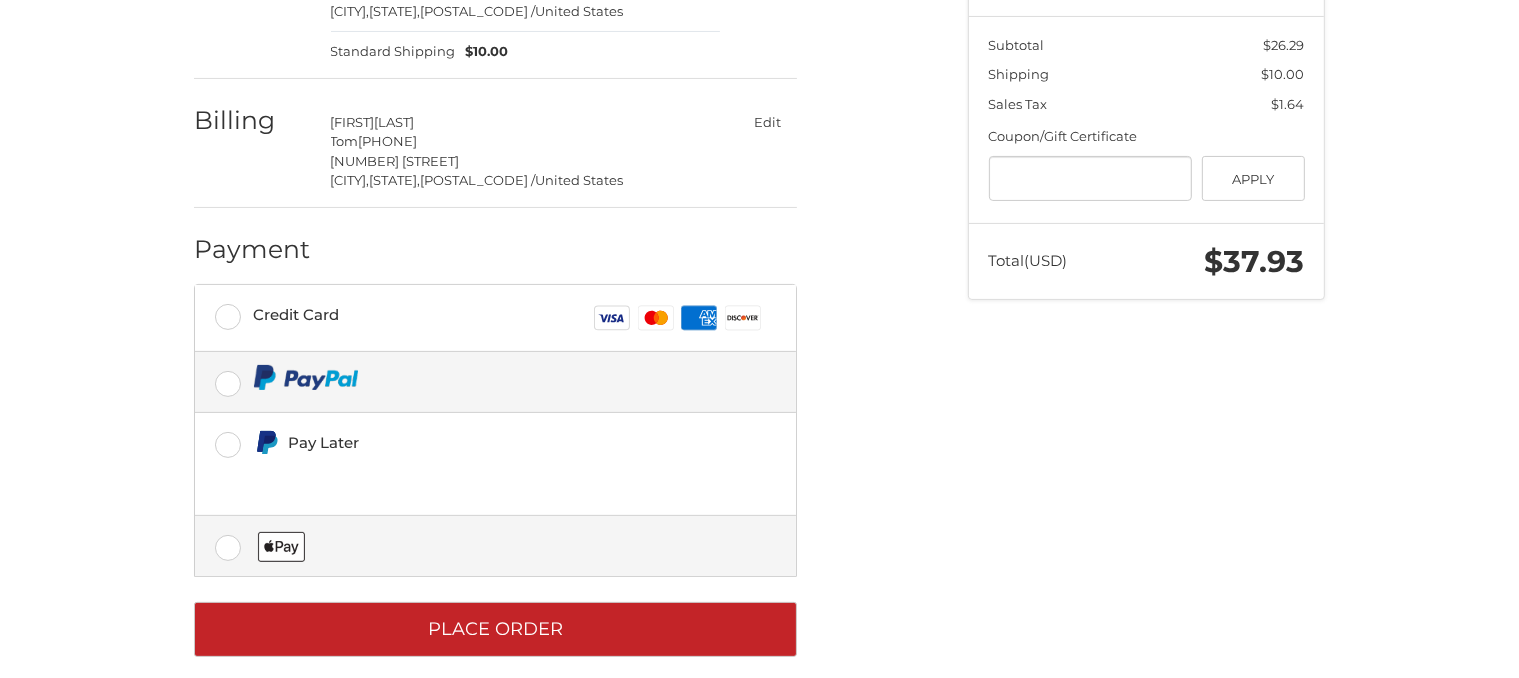 scroll, scrollTop: 420, scrollLeft: 0, axis: vertical 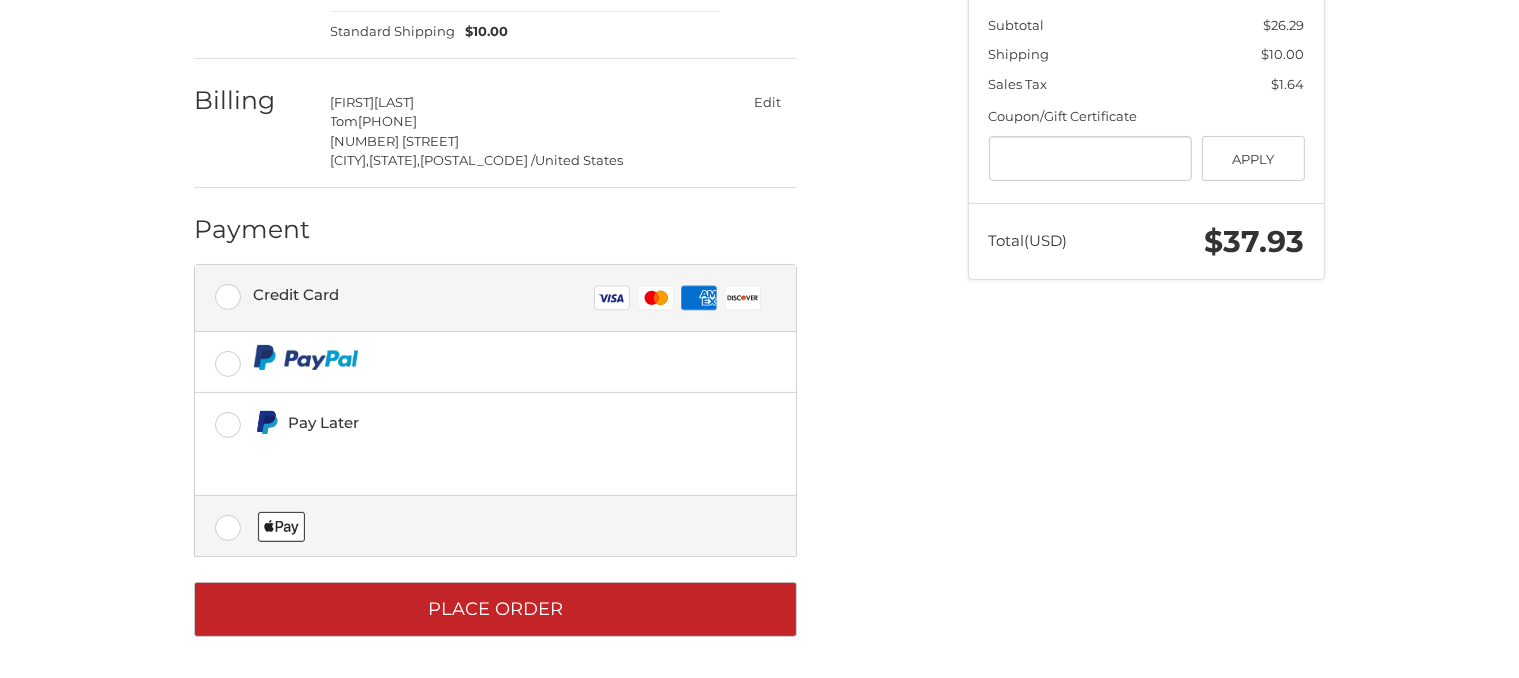 click on "Credit Card Visa Master Amex Discover" at bounding box center [495, 298] 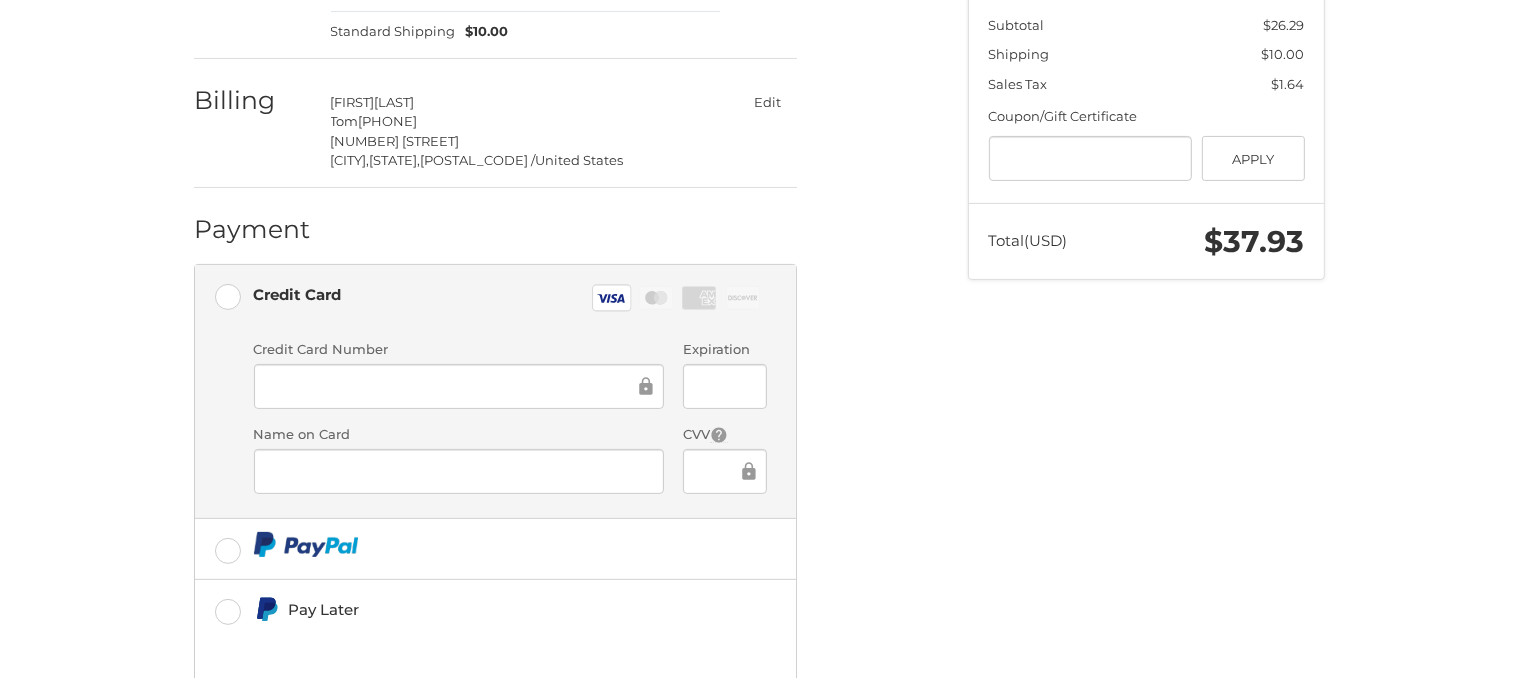 scroll, scrollTop: 608, scrollLeft: 0, axis: vertical 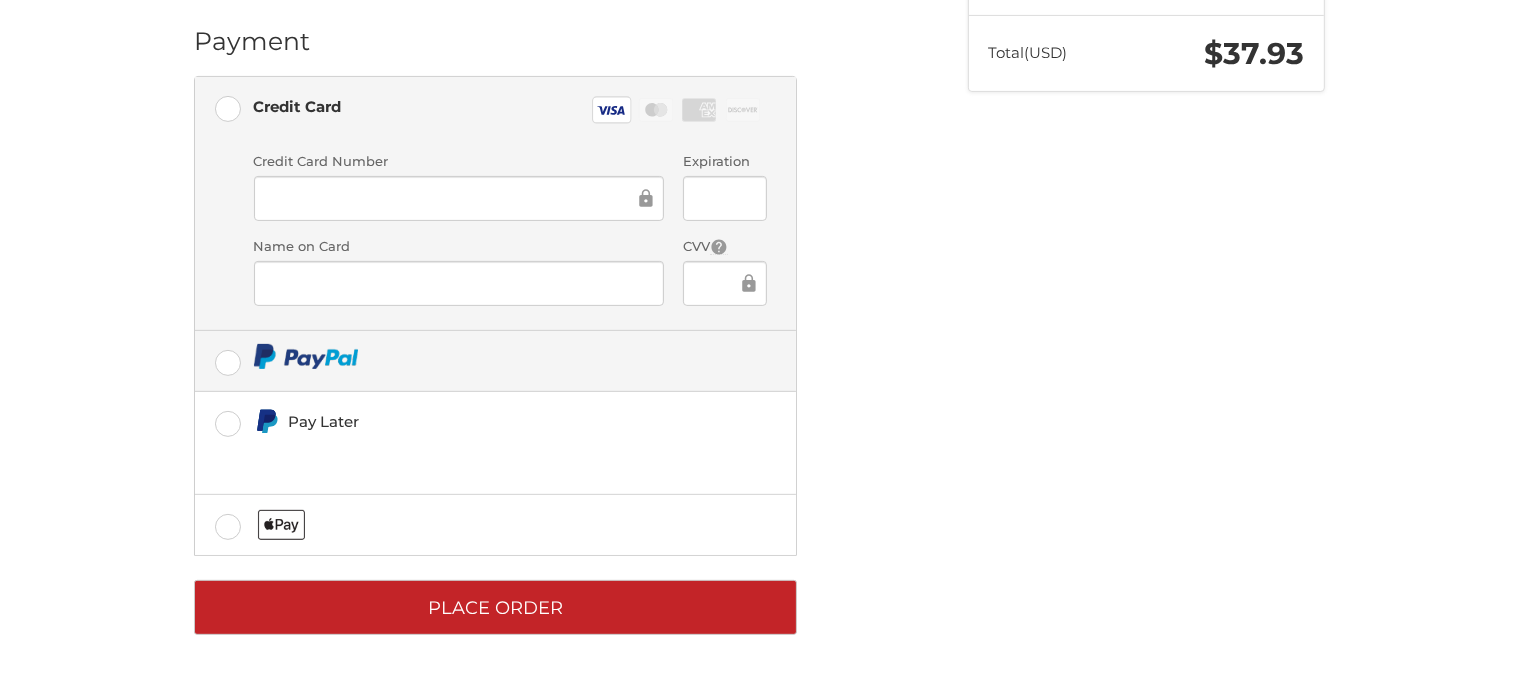 click at bounding box center (495, 361) 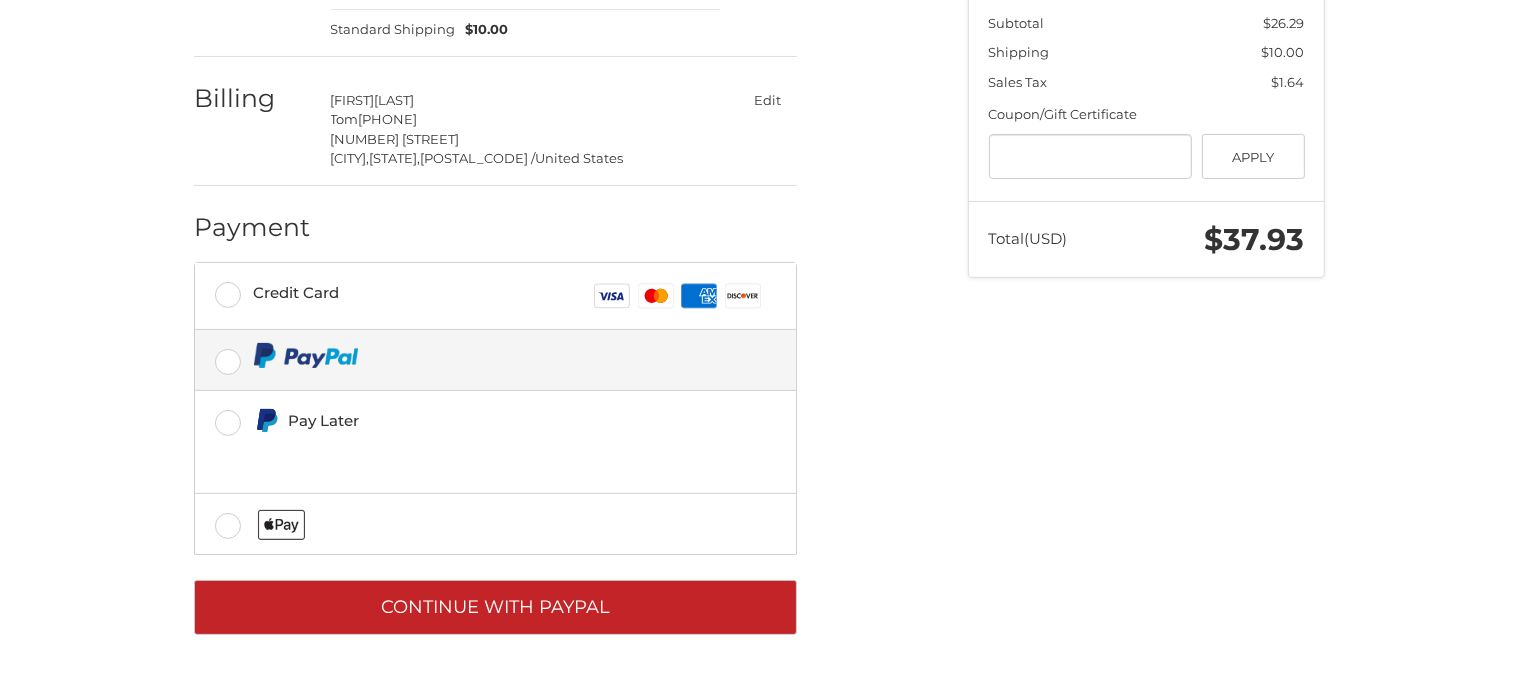 scroll, scrollTop: 420, scrollLeft: 0, axis: vertical 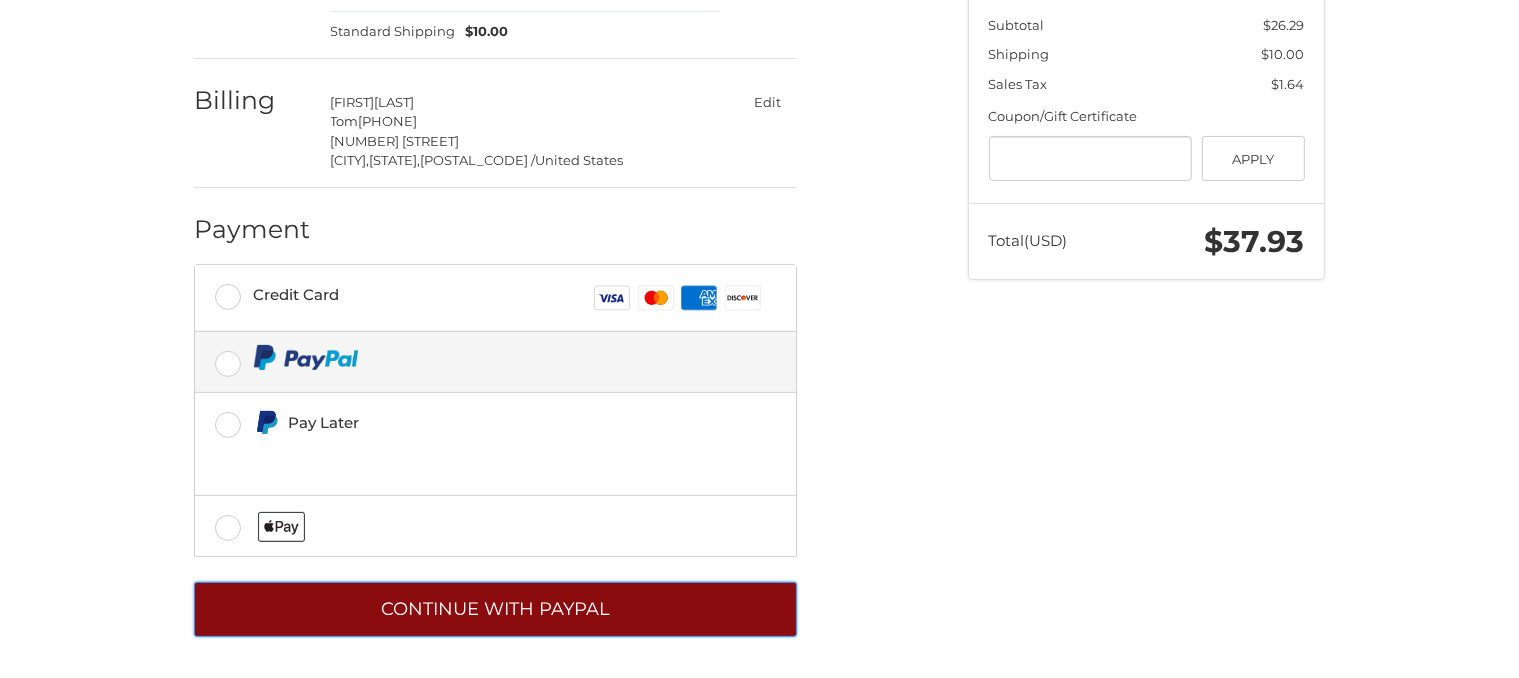 click on "Continue with PayPal" at bounding box center [495, 609] 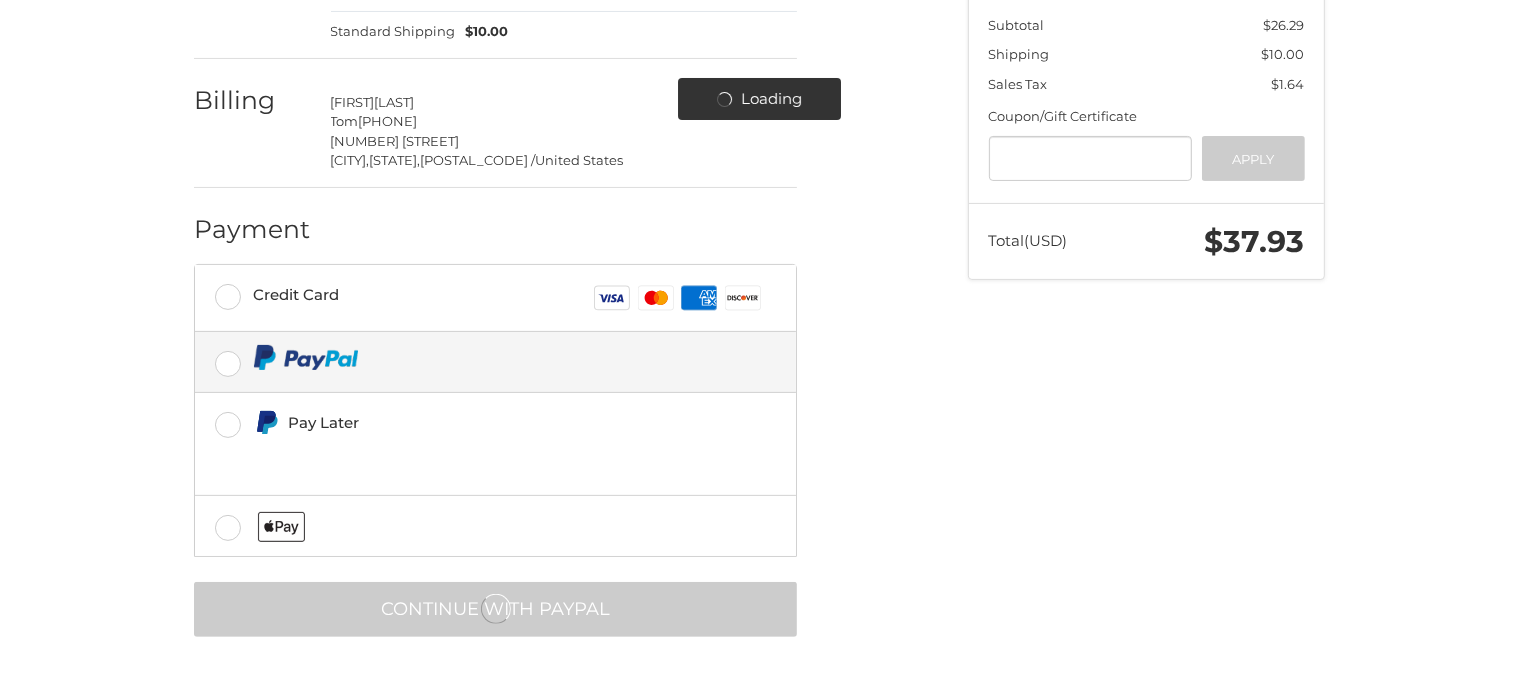 drag, startPoint x: 843, startPoint y: 691, endPoint x: 833, endPoint y: 715, distance: 26 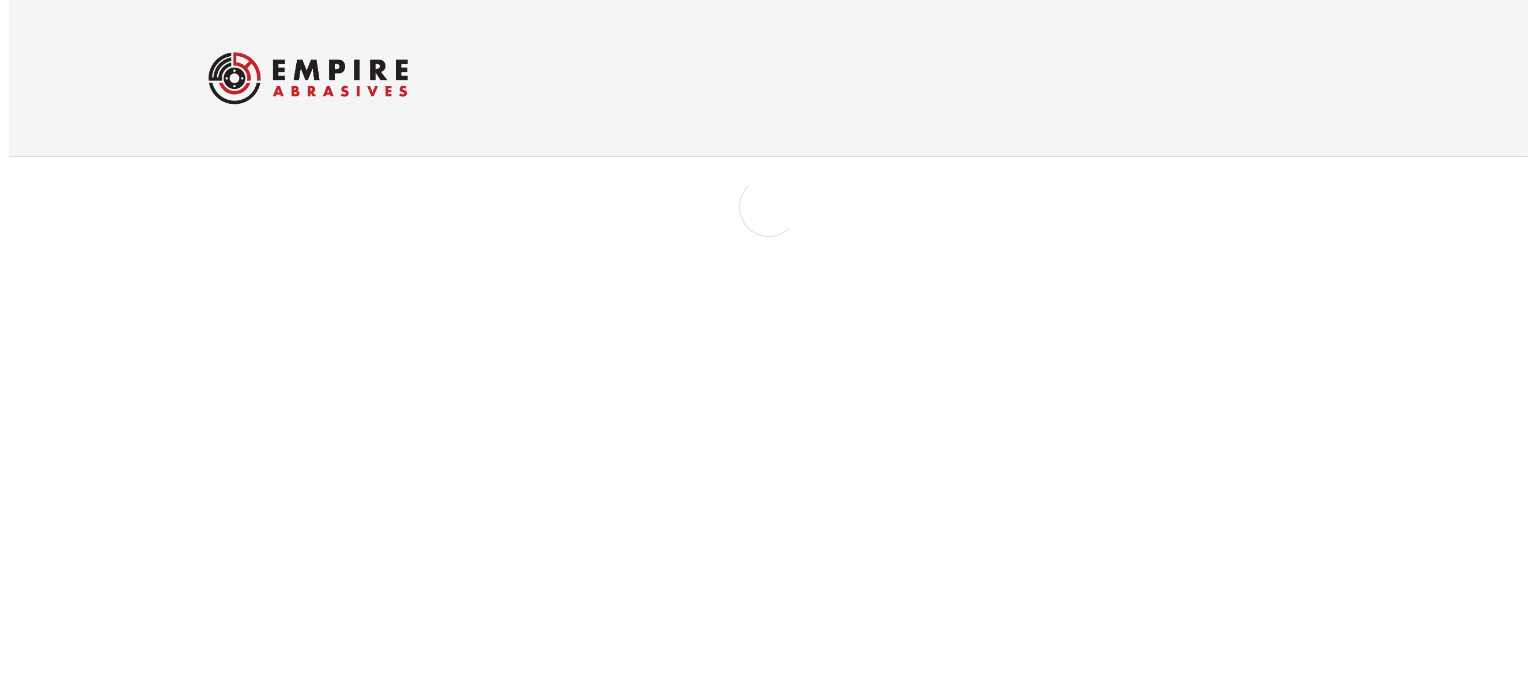 scroll, scrollTop: 0, scrollLeft: 0, axis: both 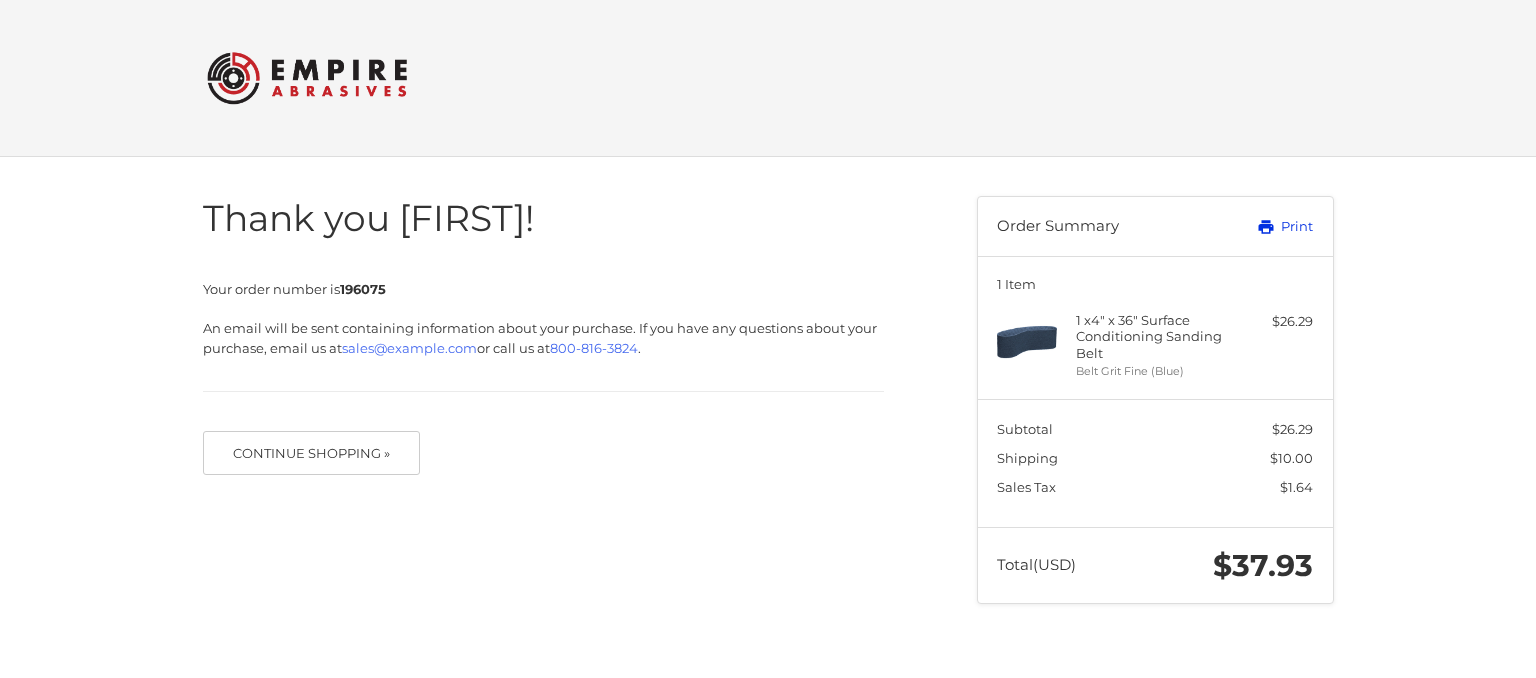 click on "Print" at bounding box center [1263, 227] 